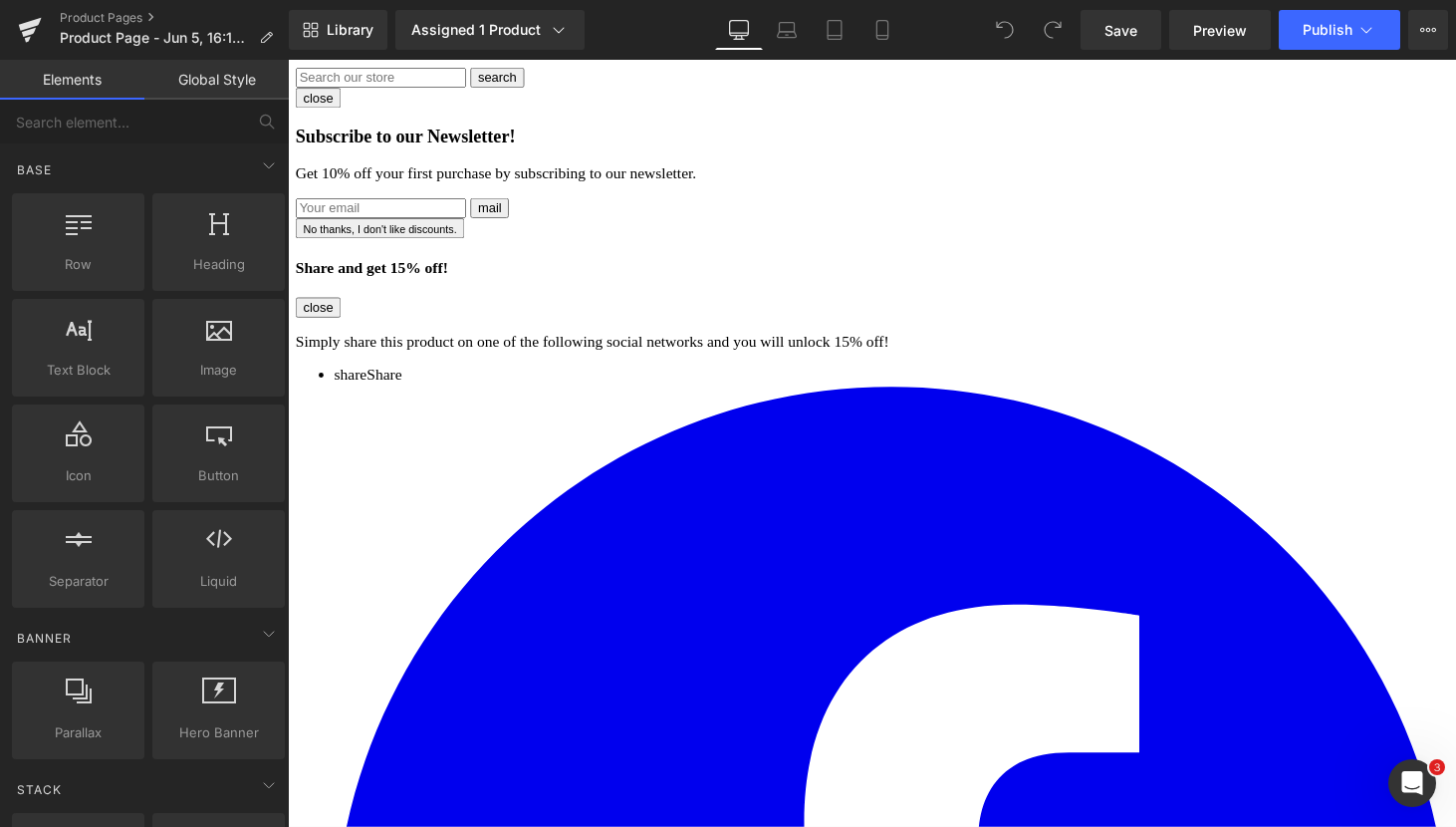 scroll, scrollTop: 0, scrollLeft: 0, axis: both 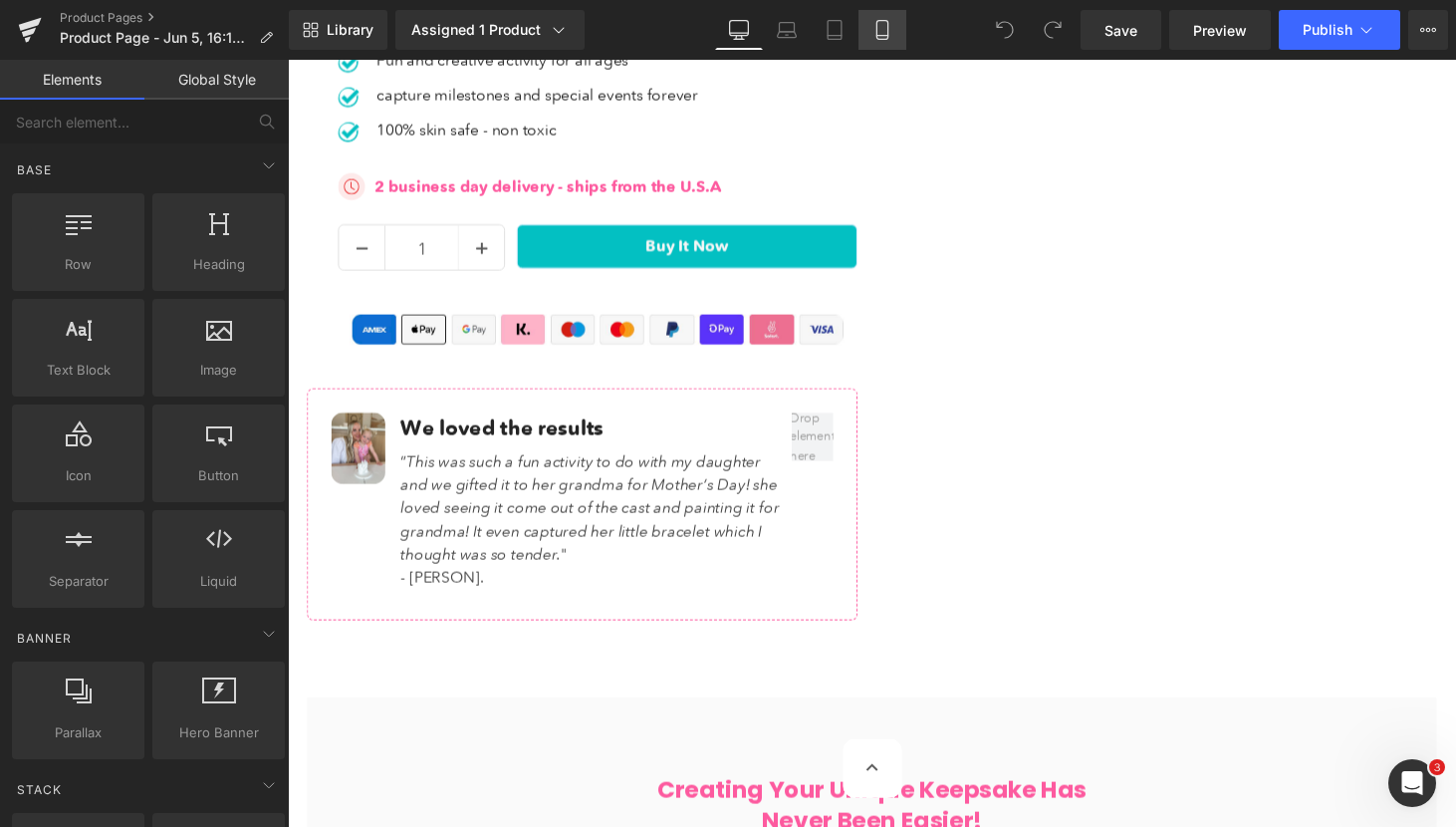 click on "Mobile" at bounding box center (882, 30) 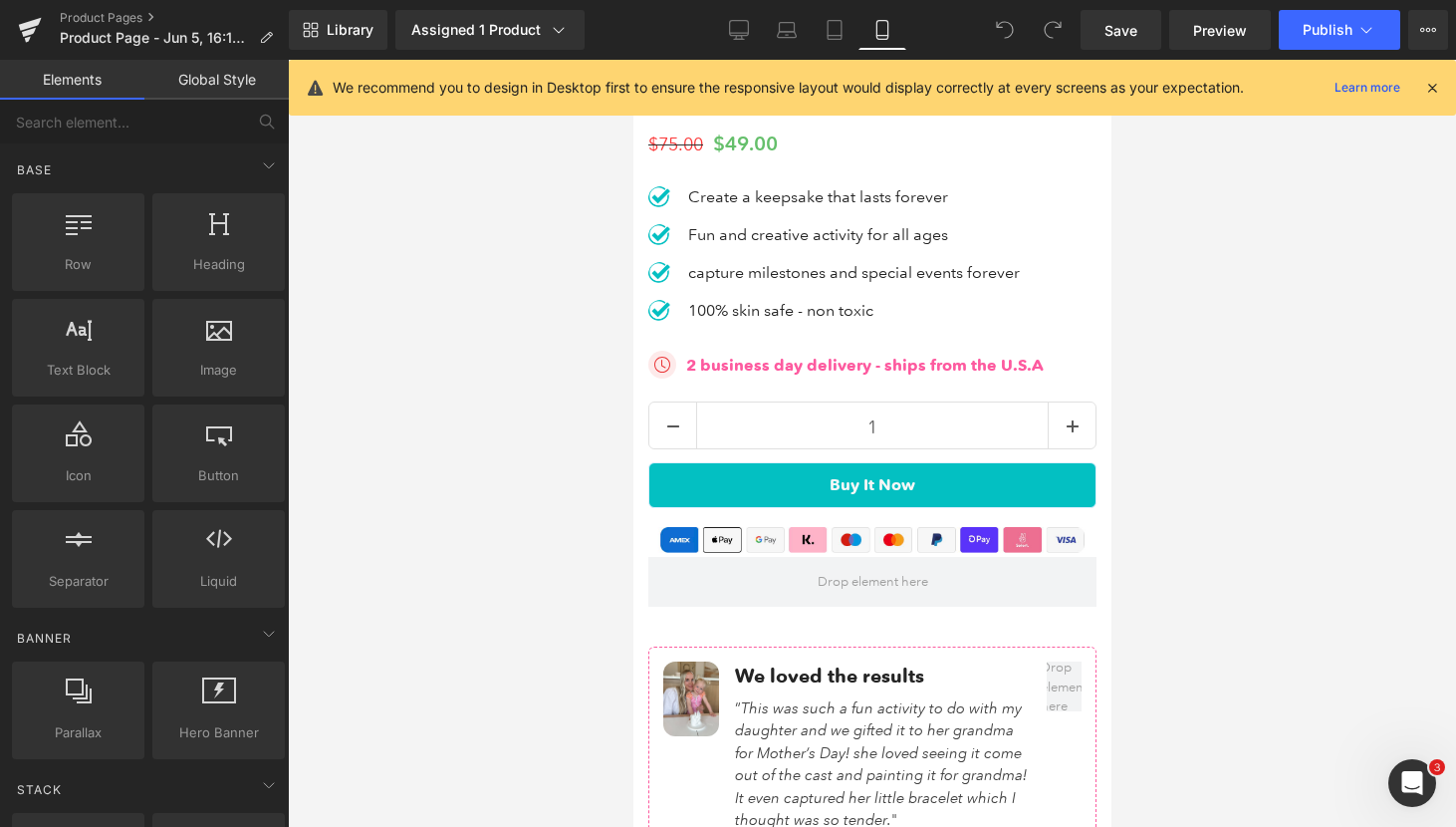 scroll, scrollTop: 0, scrollLeft: 0, axis: both 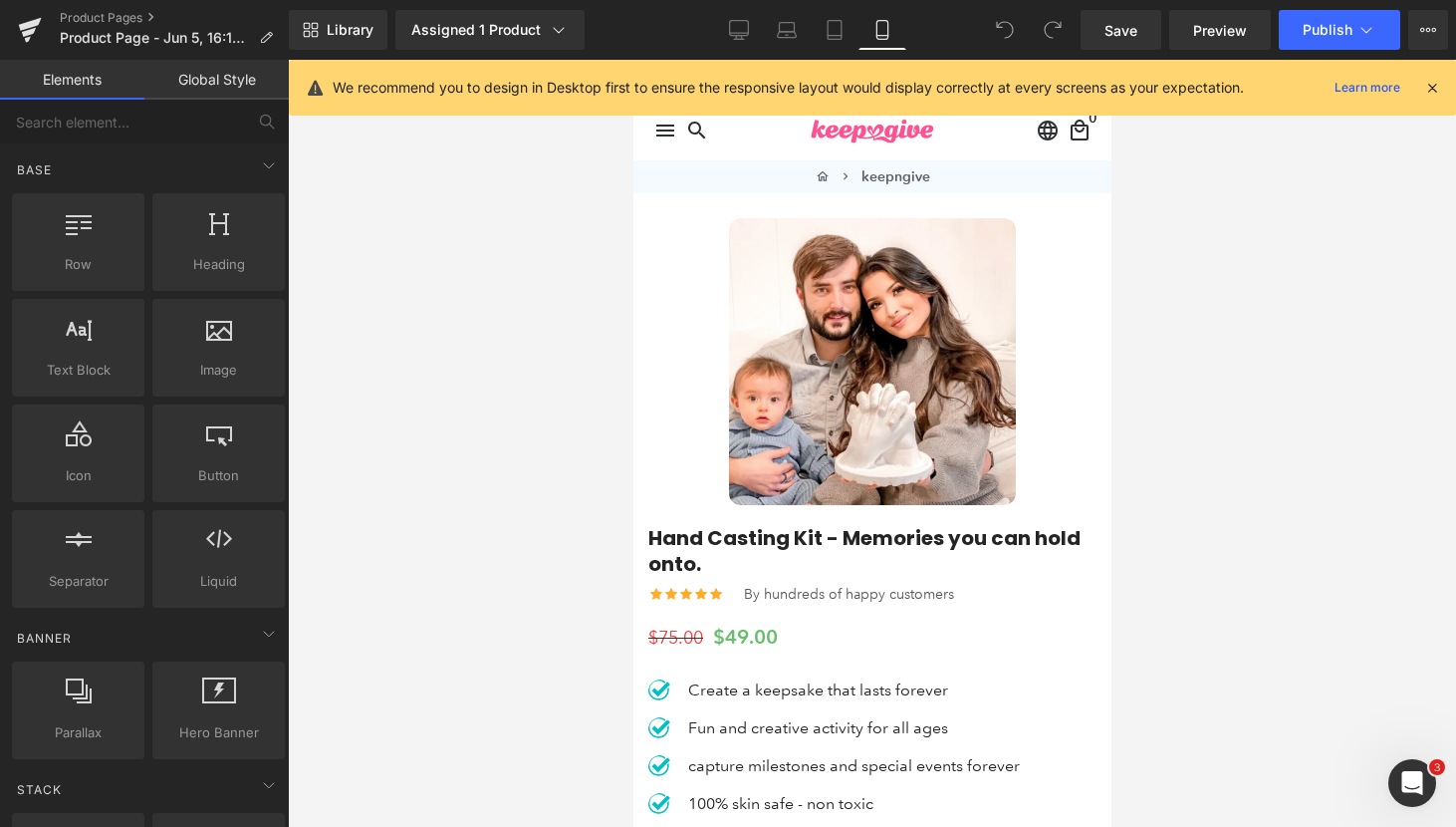 click on "Sale Off
(P) Image" at bounding box center (871, 362) 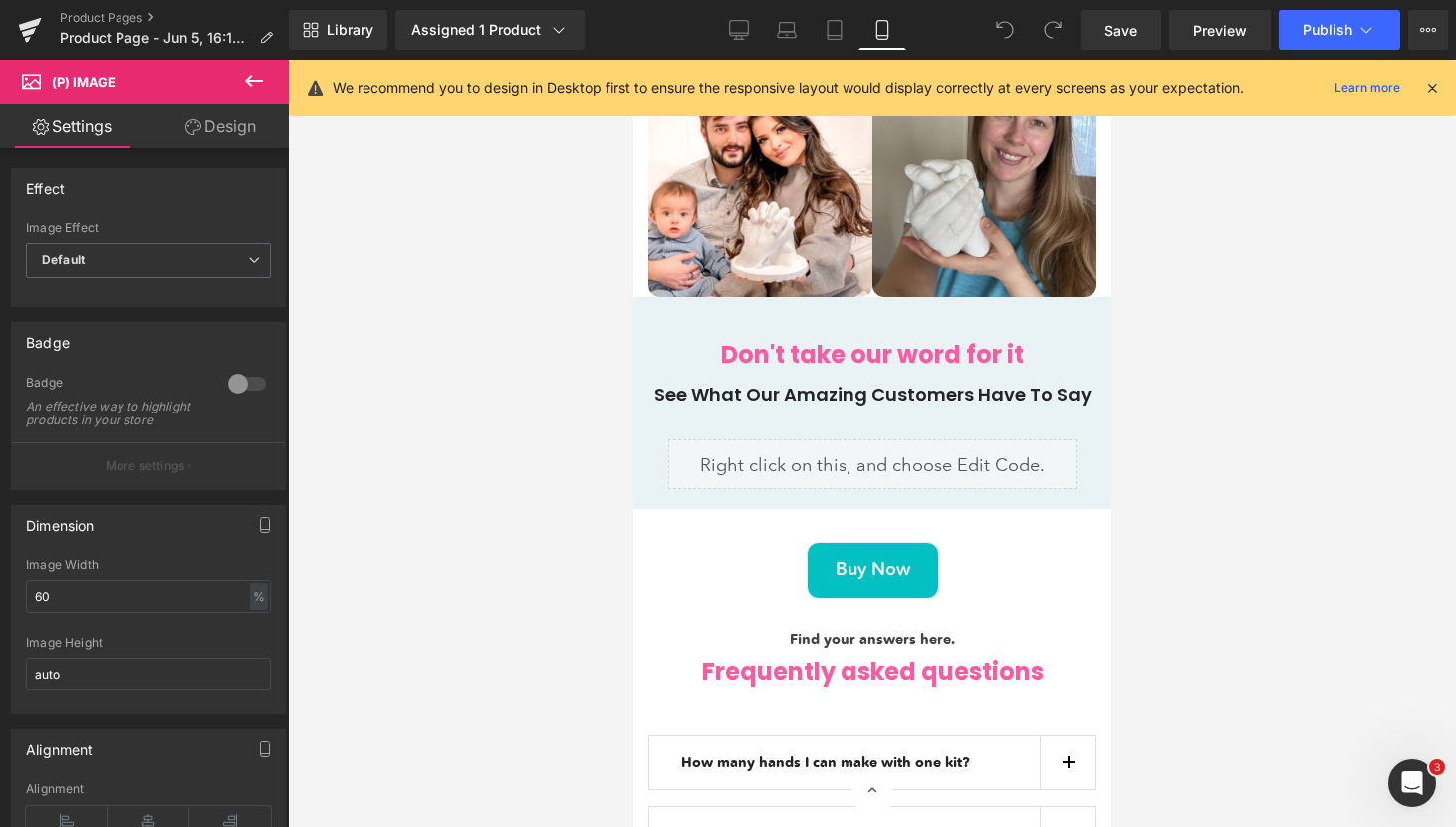 scroll, scrollTop: 3998, scrollLeft: 0, axis: vertical 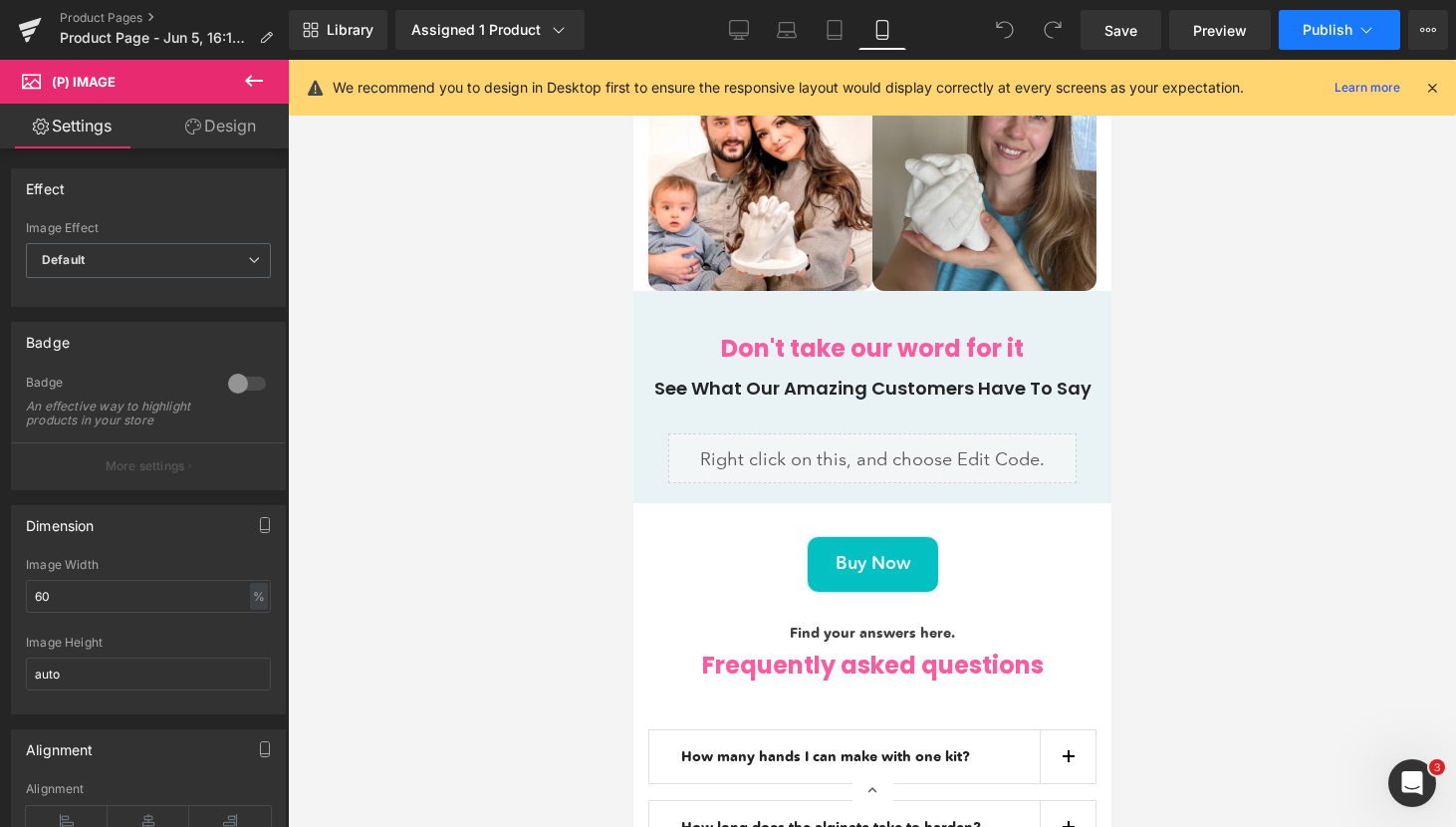 click on "Publish" at bounding box center (1328, 30) 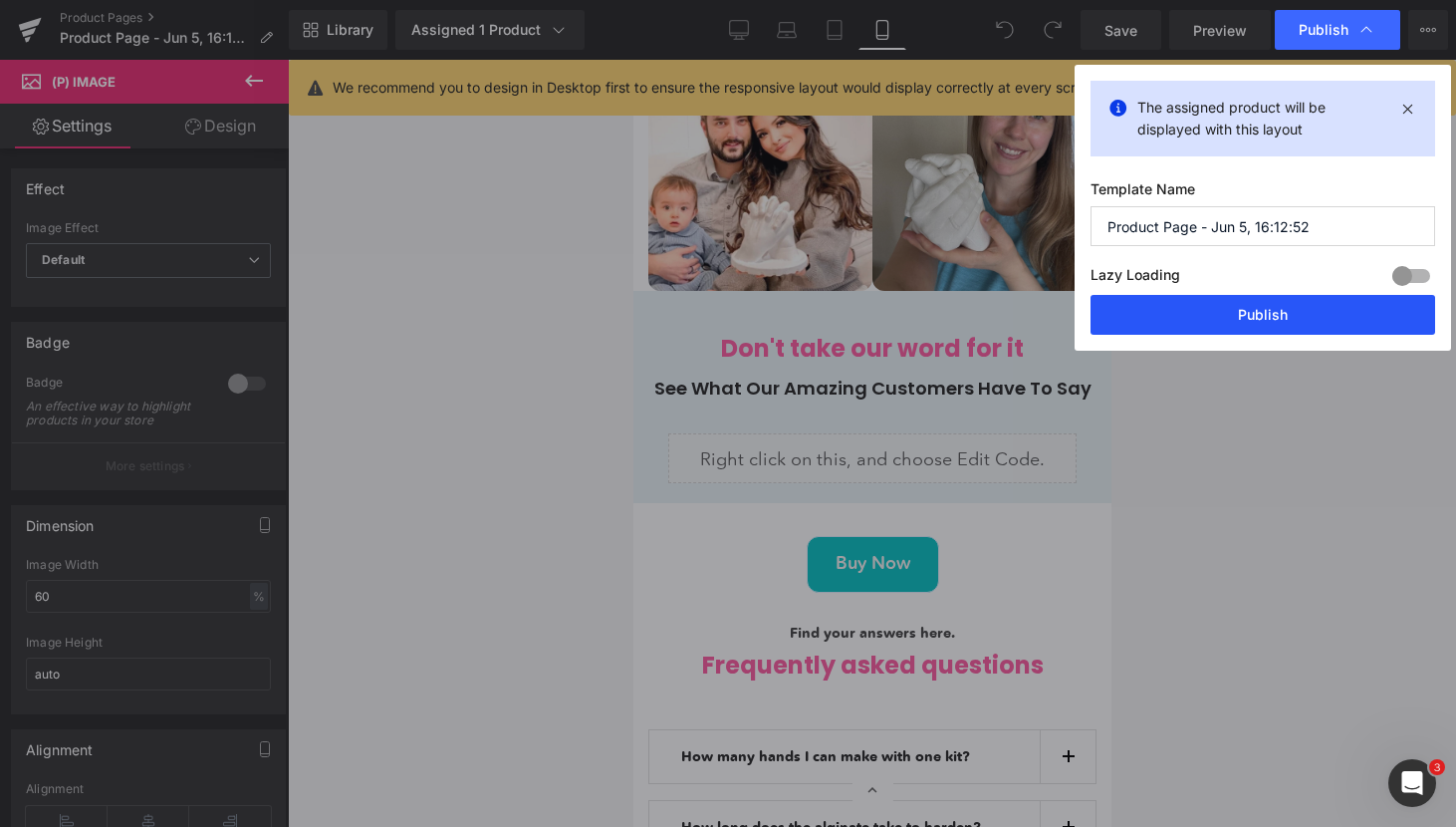 click on "Publish" at bounding box center (1263, 315) 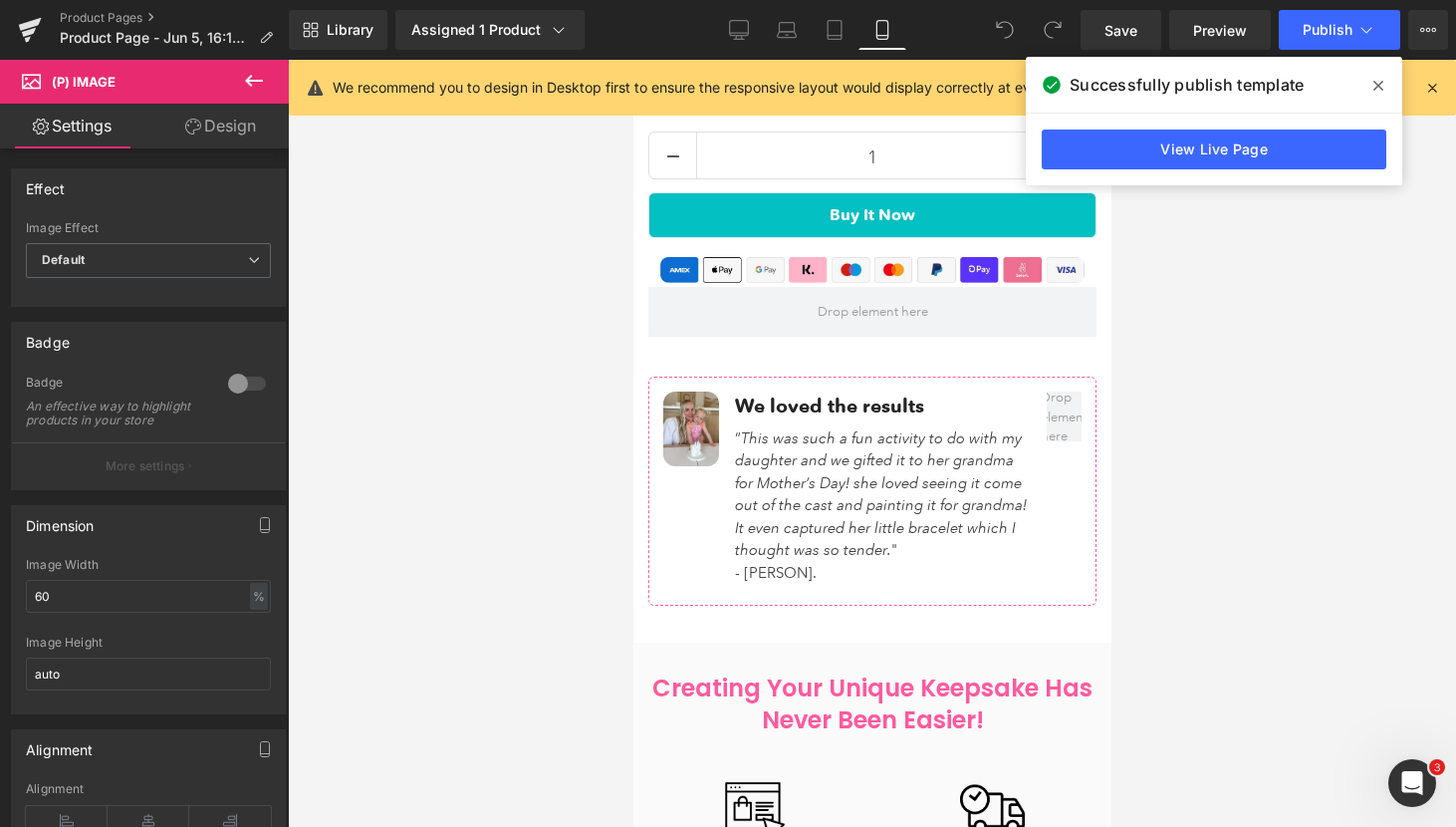 scroll, scrollTop: 0, scrollLeft: 0, axis: both 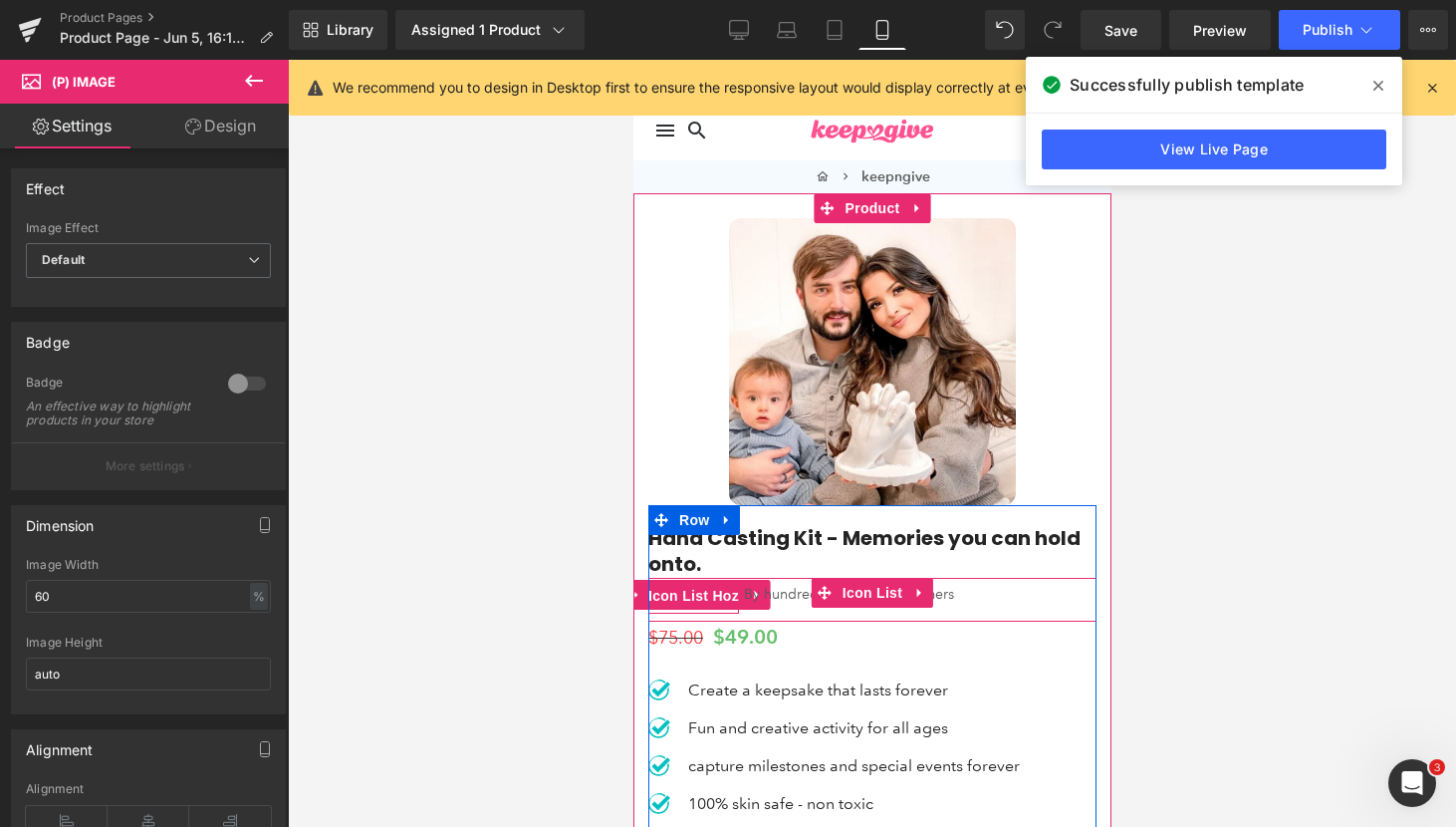 click on "Icon List Hoz" at bounding box center (692, 596) 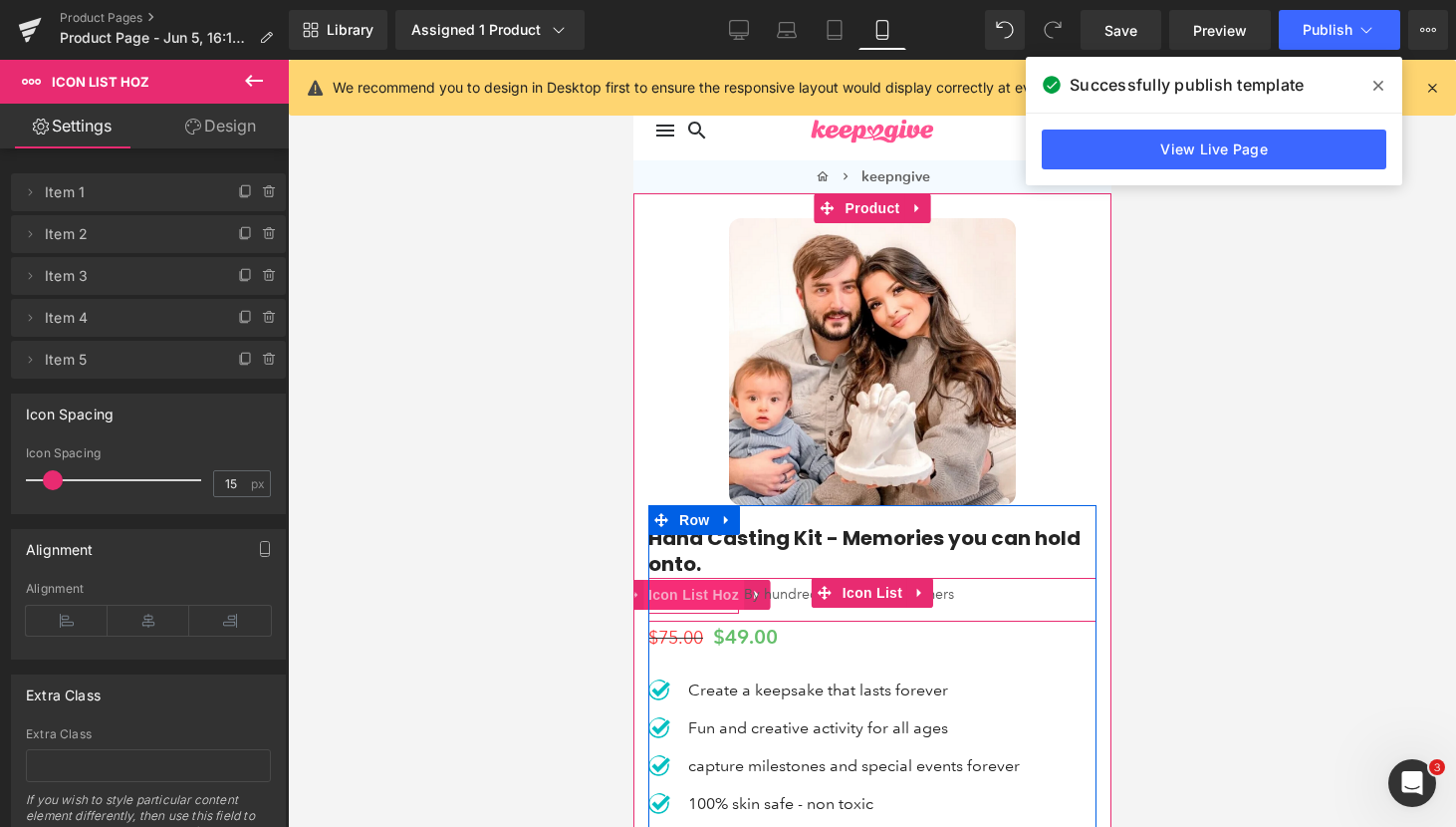 click on "Icon List Hoz" at bounding box center (692, 595) 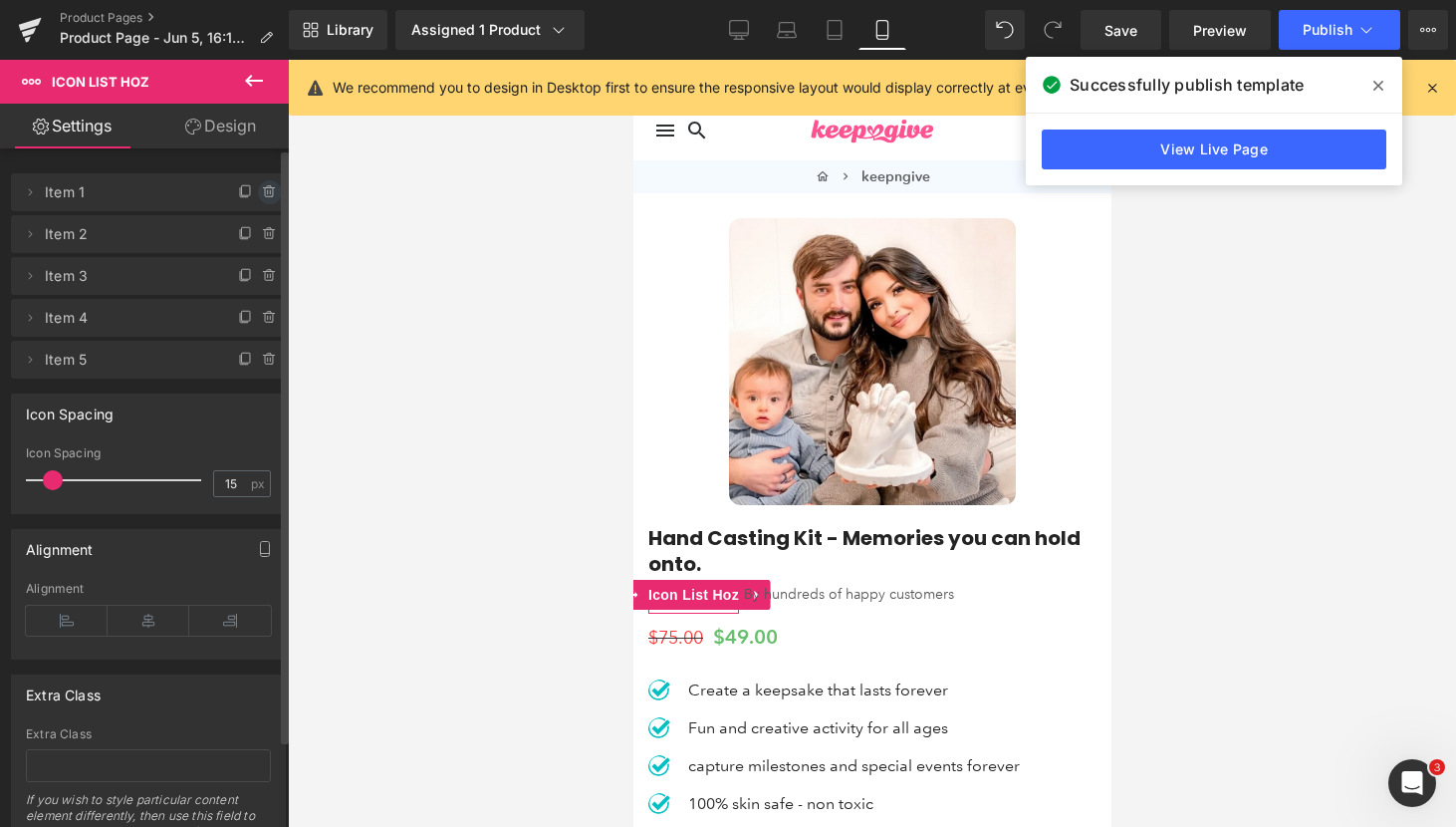 click 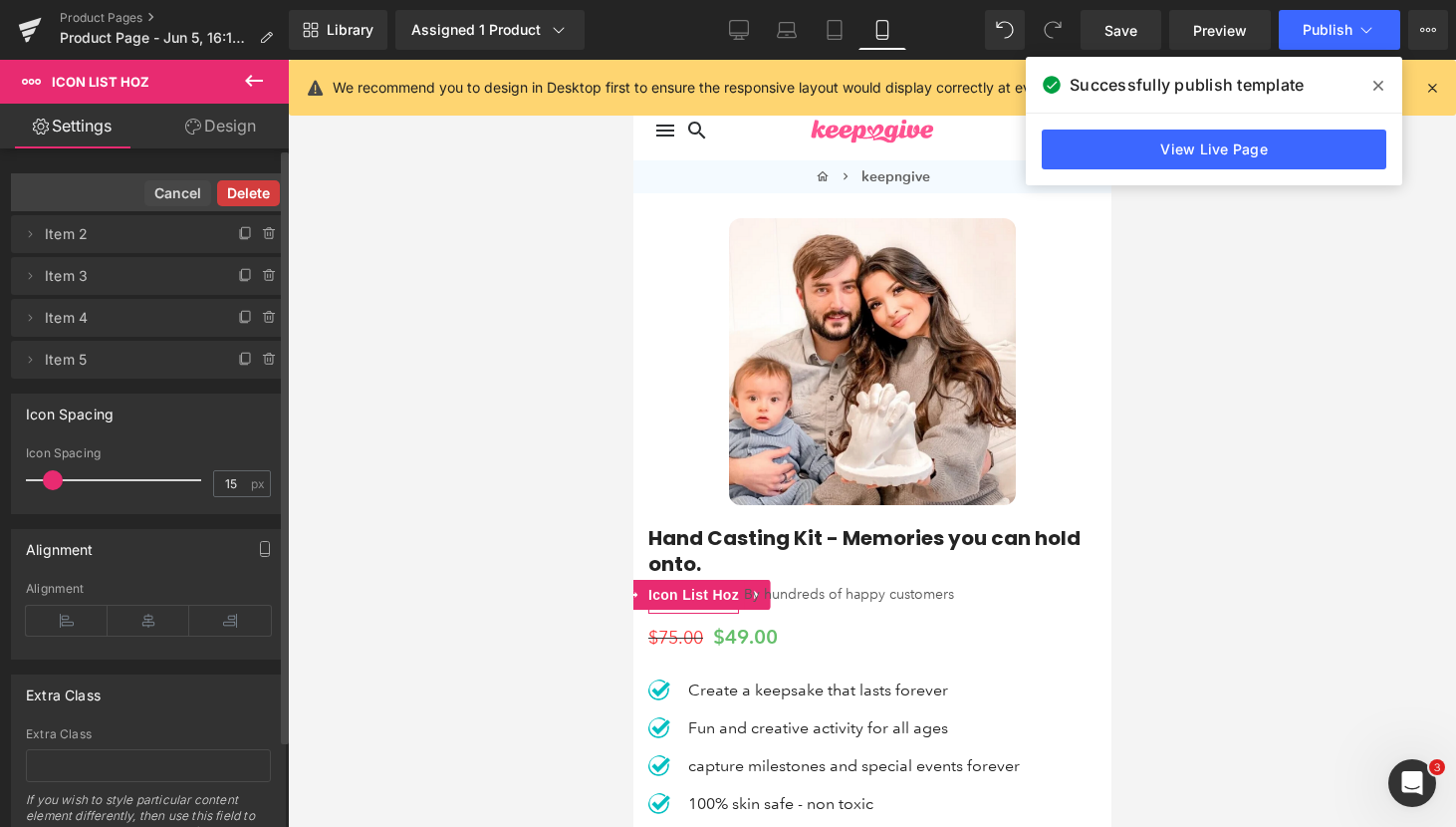 click on "Delete" at bounding box center [248, 193] 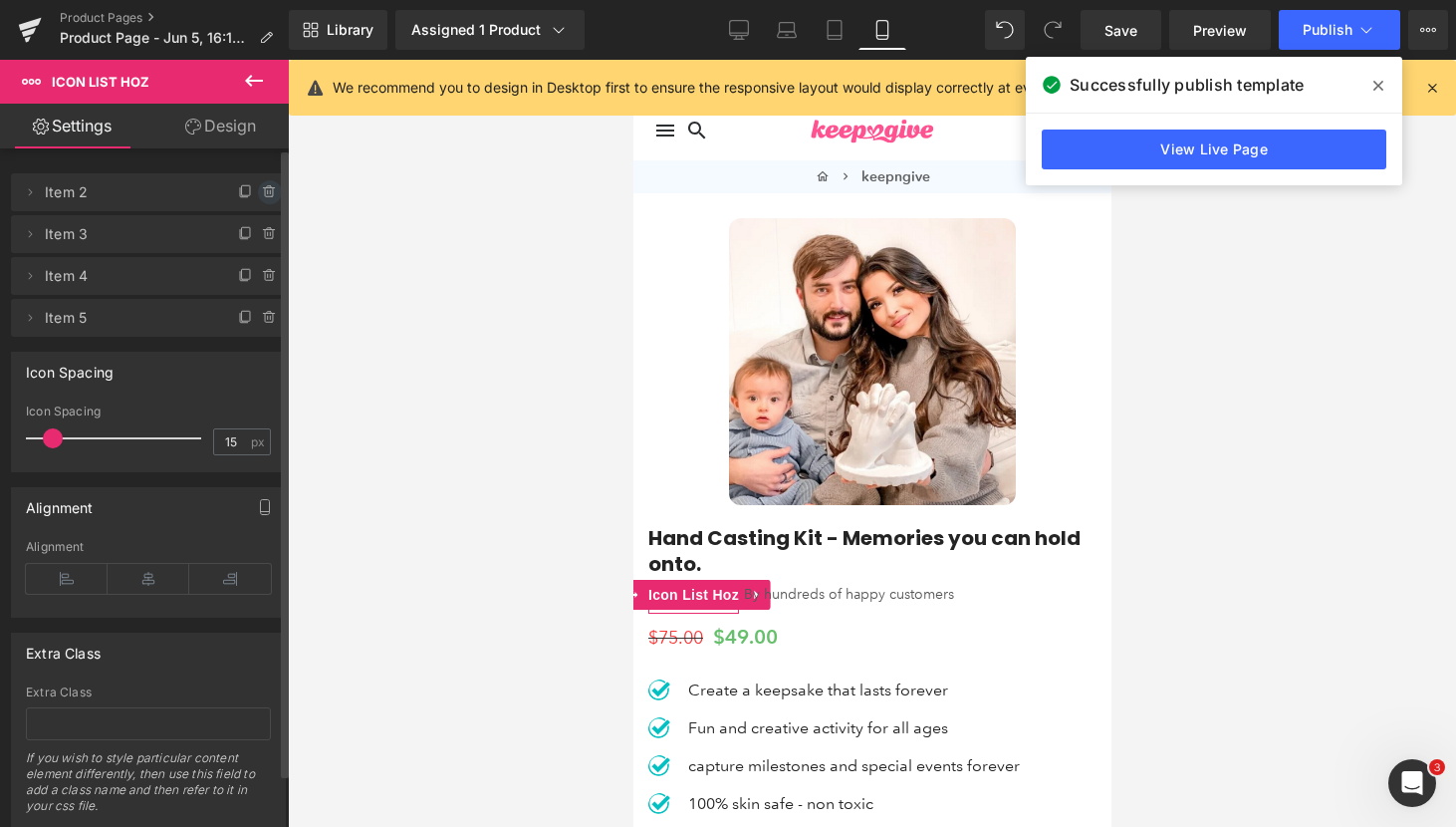 click 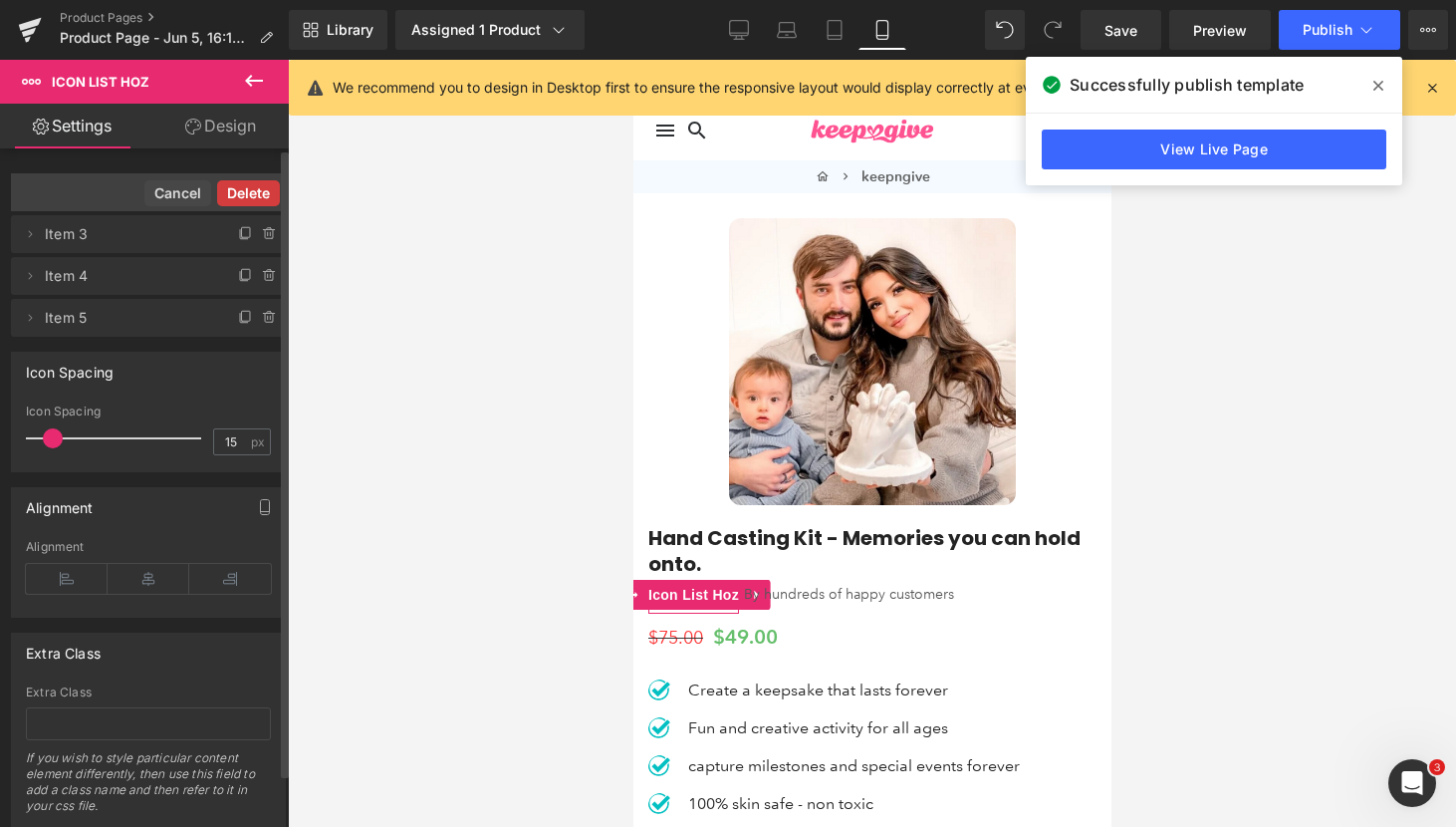click on "Delete" at bounding box center [248, 193] 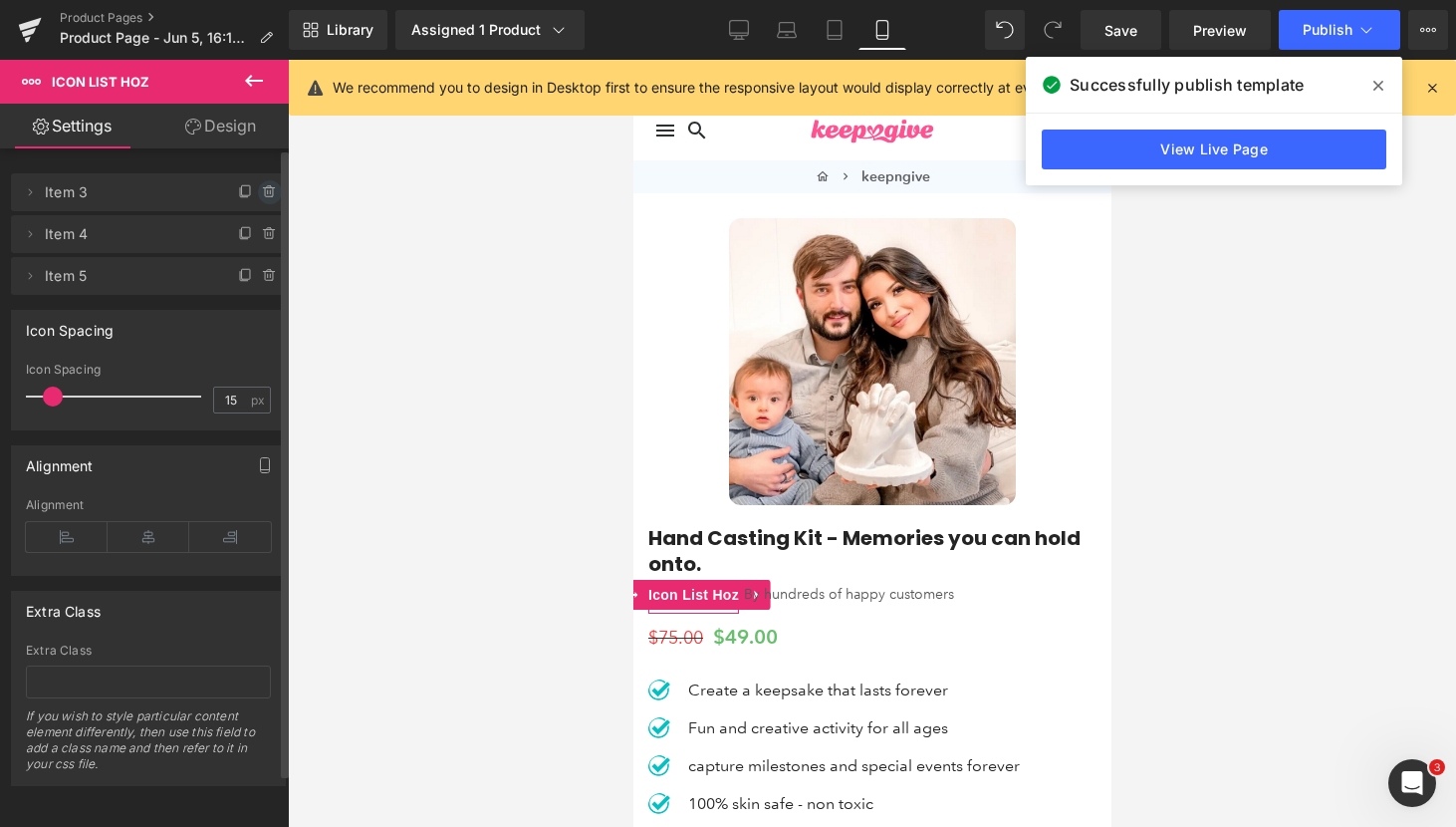 click 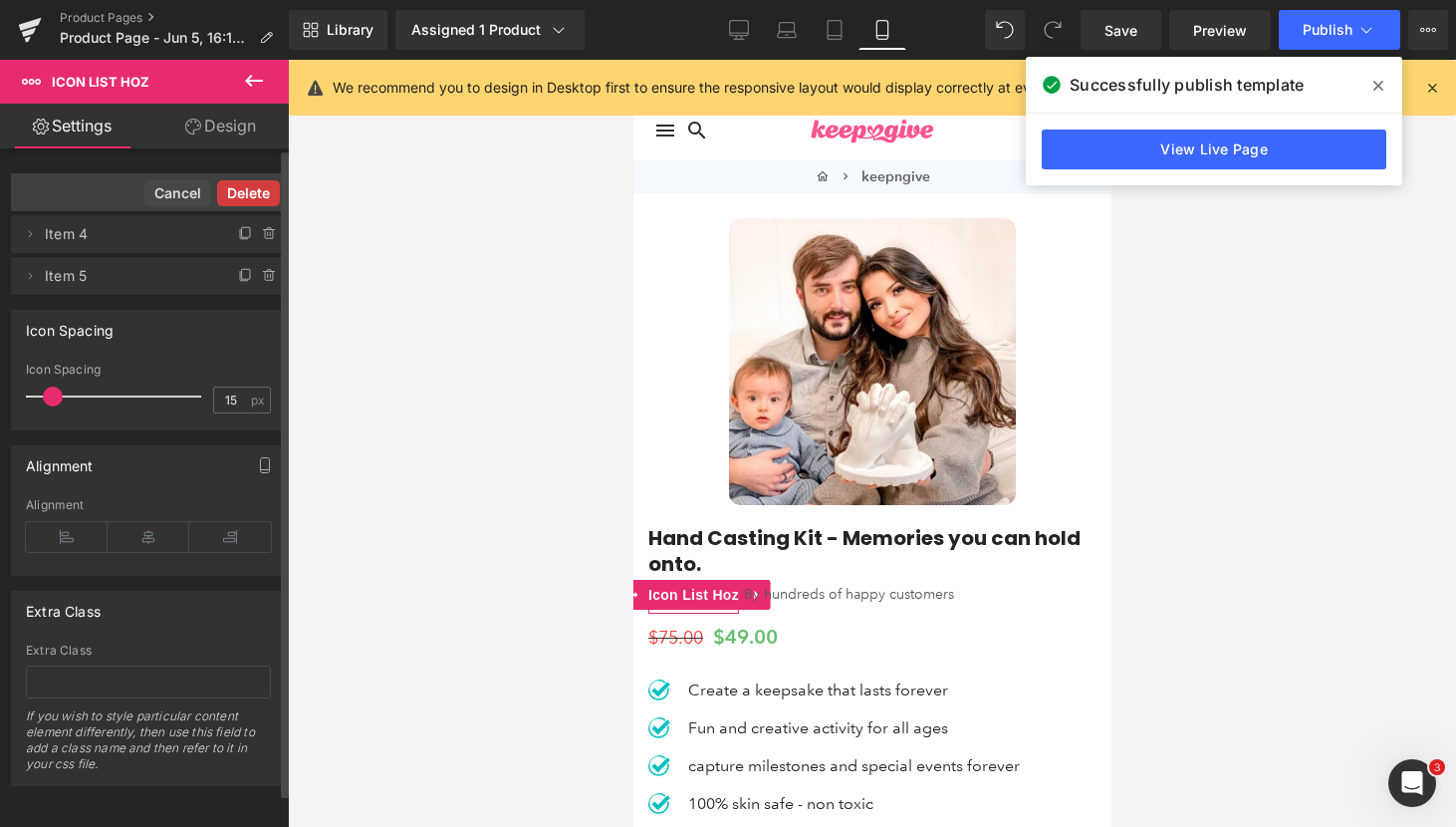 click on "Delete" at bounding box center (248, 193) 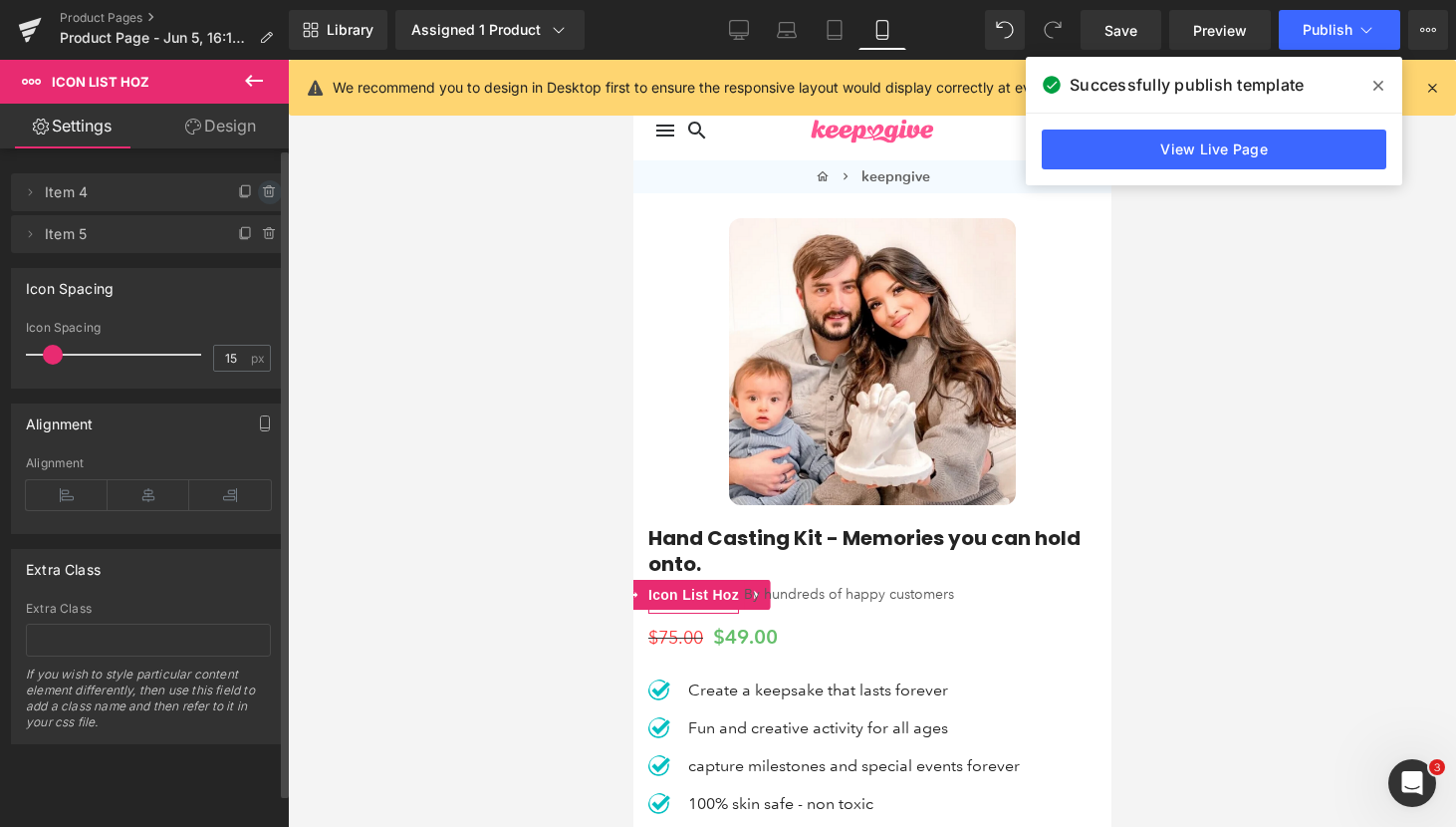 click 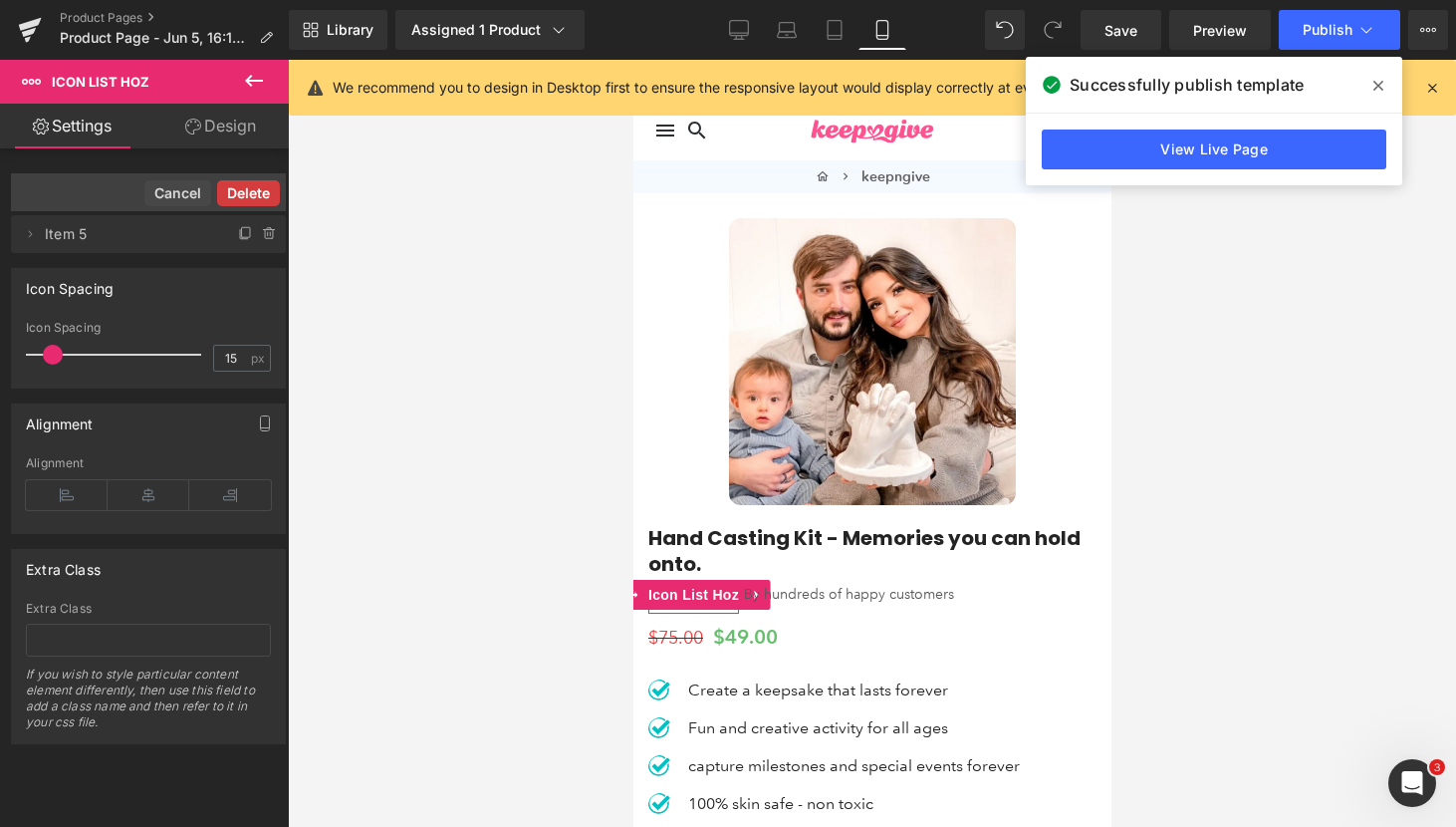 click on "Delete" at bounding box center (248, 193) 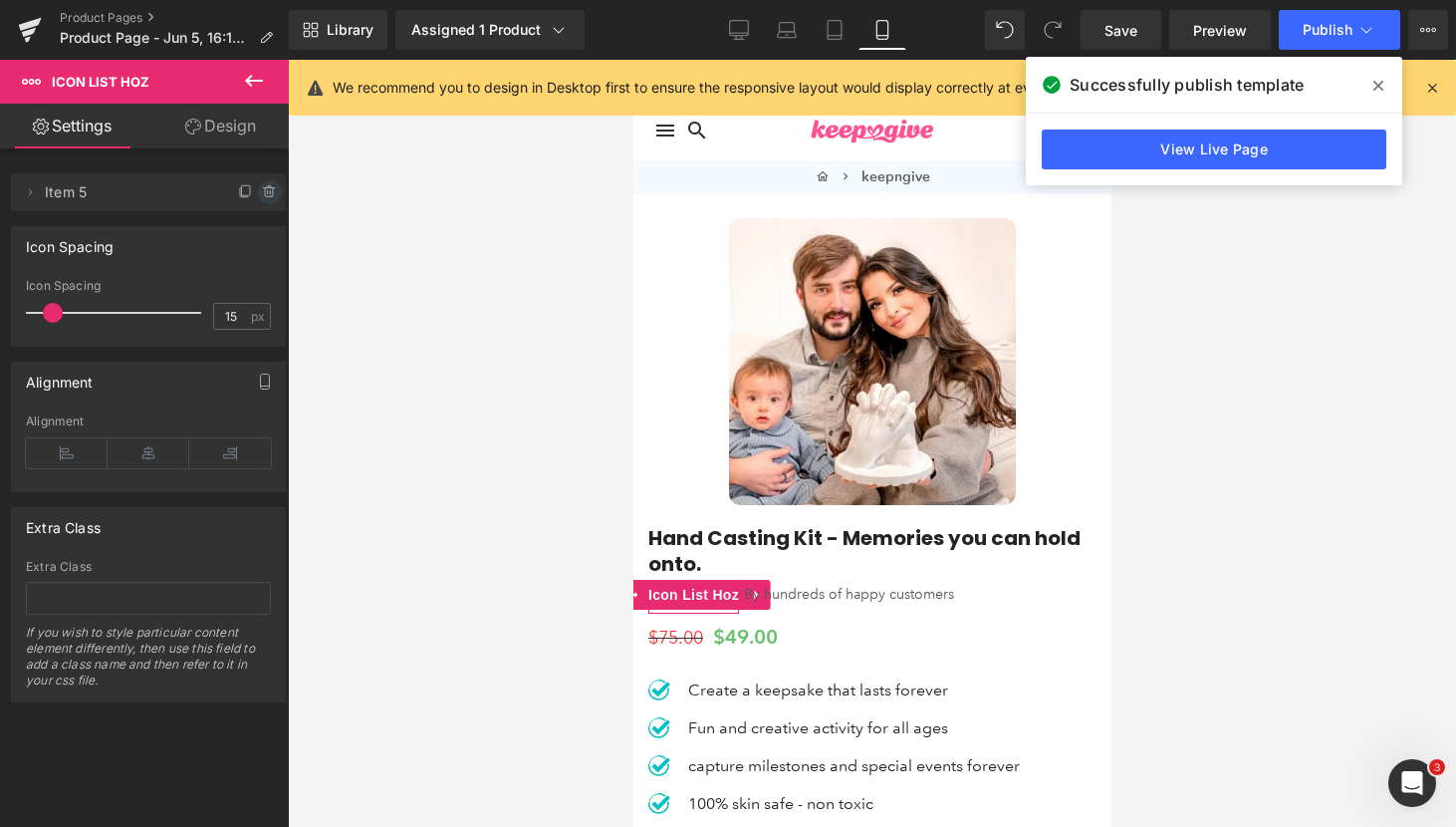 click 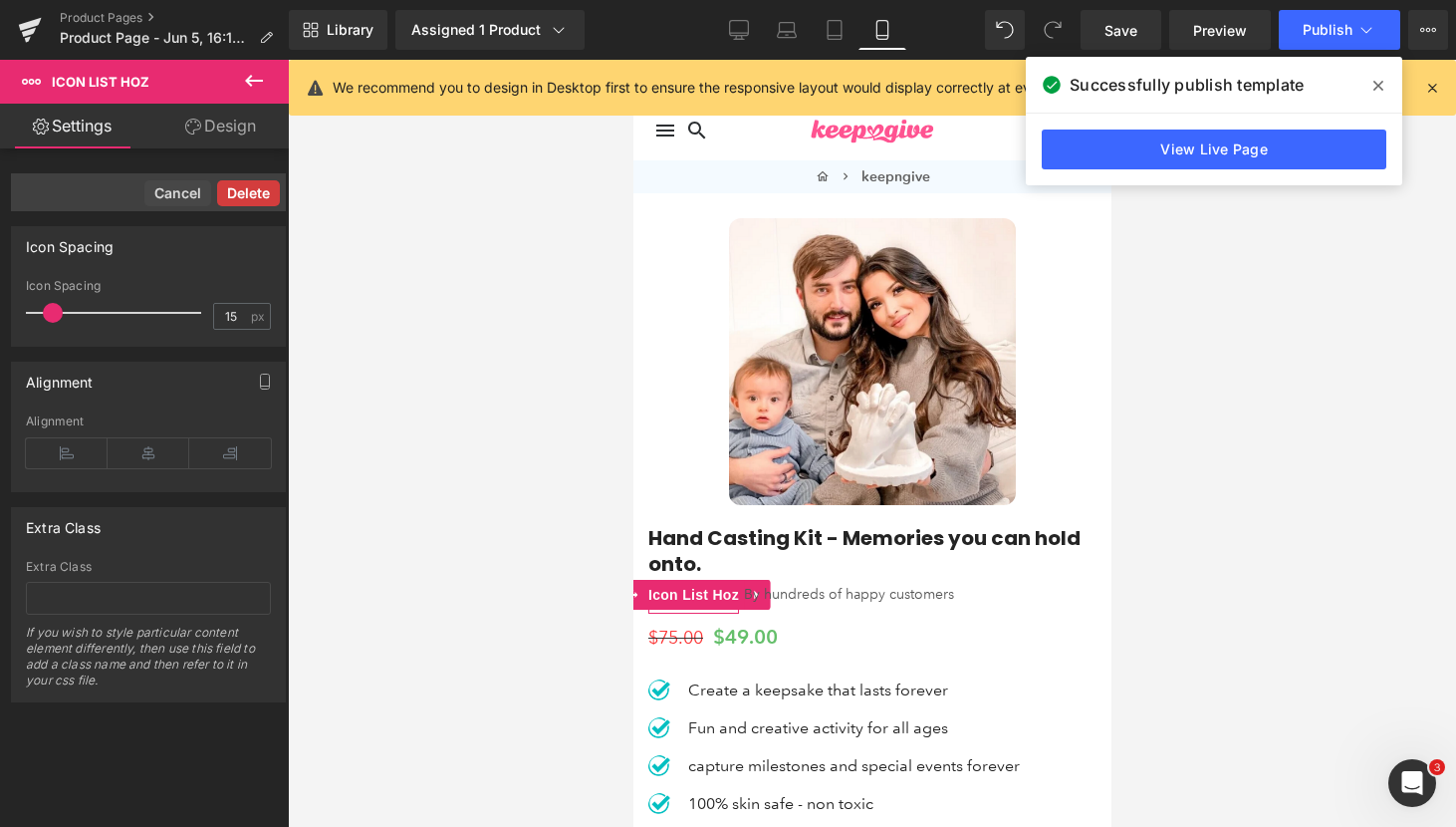click on "Delete" at bounding box center [248, 193] 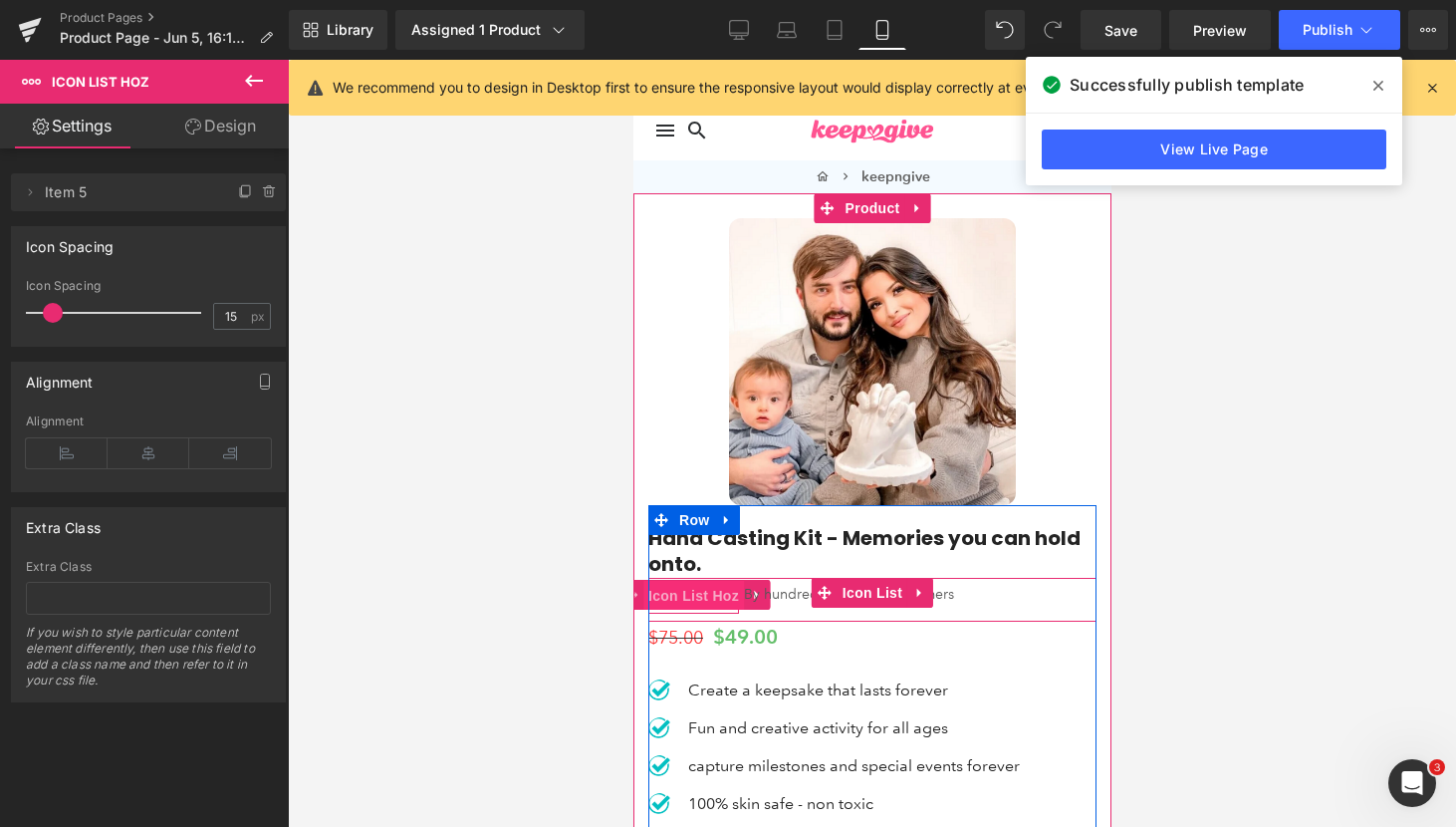 click on "Icon List Hoz" at bounding box center (692, 596) 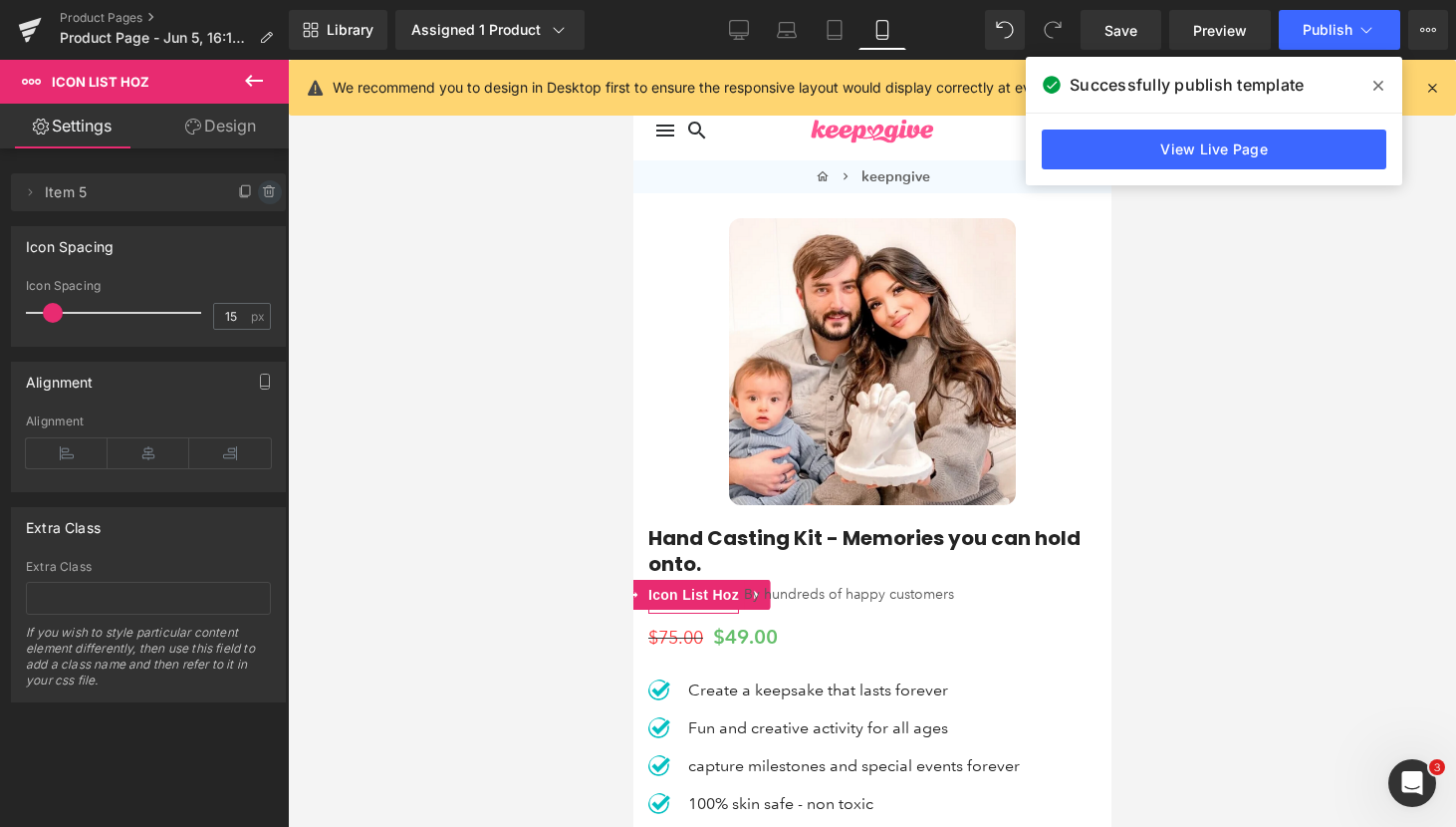 click 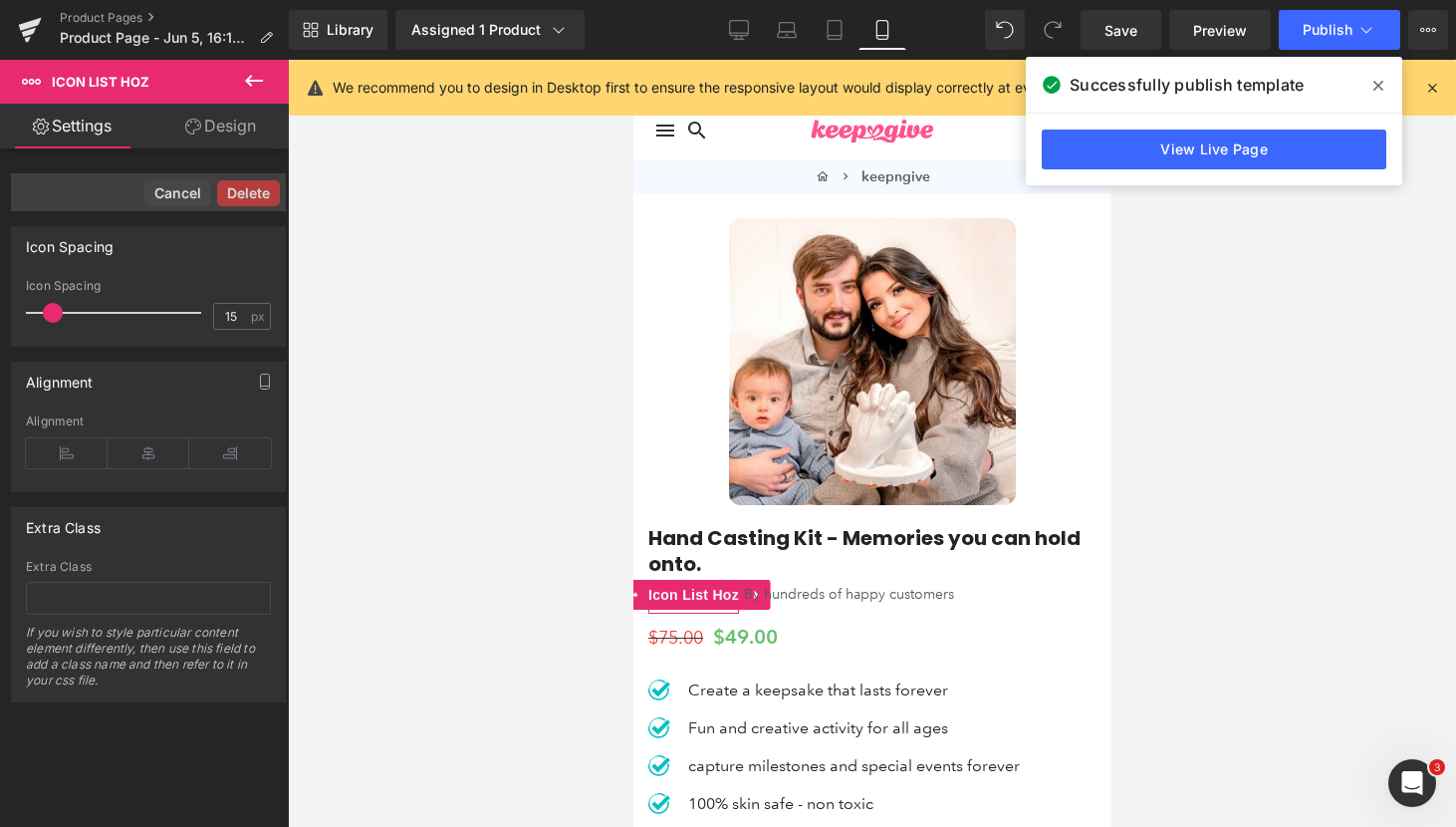 click on "Delete Cancel" at bounding box center [148, 192] 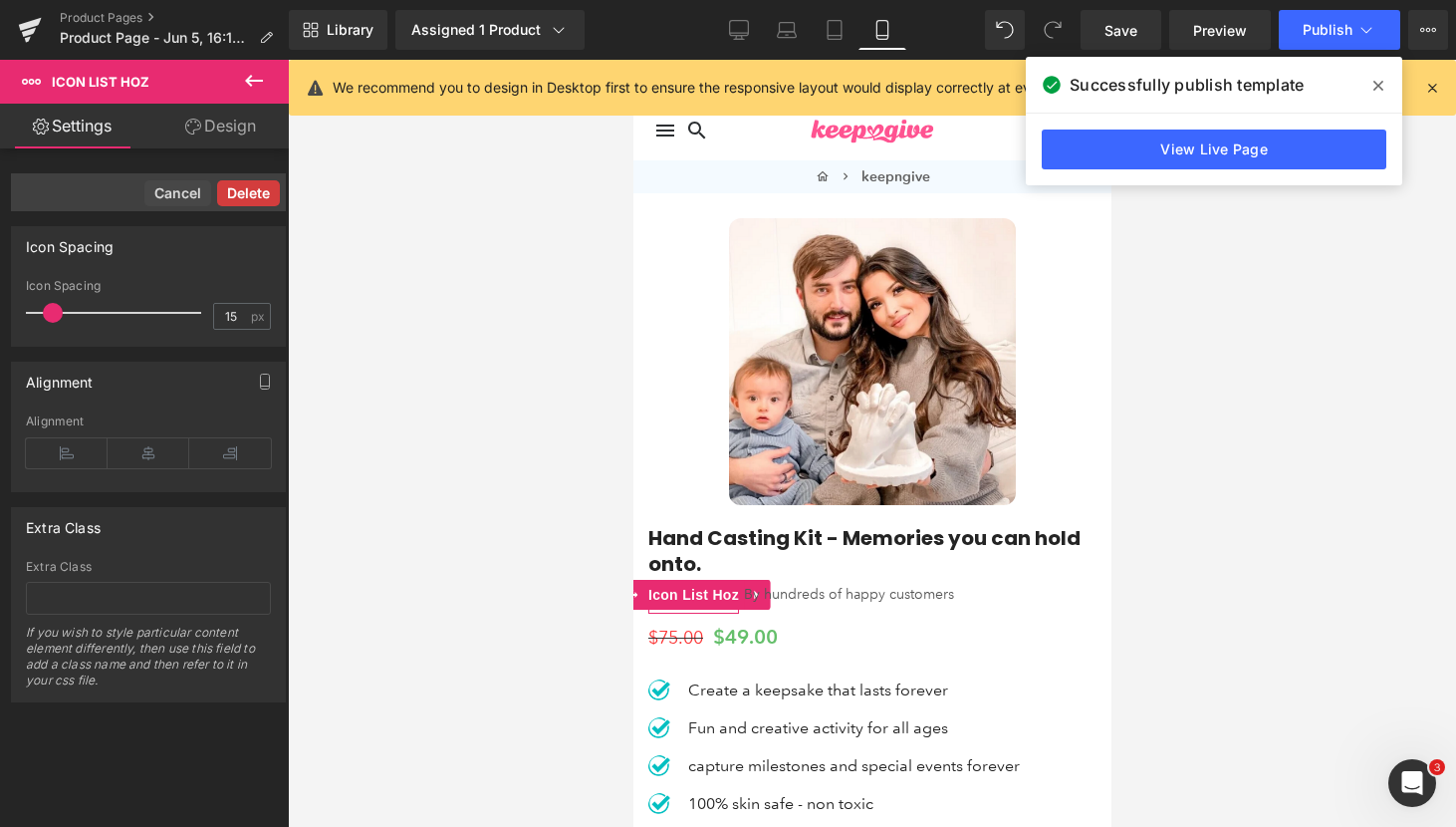 click on "Delete" at bounding box center [248, 193] 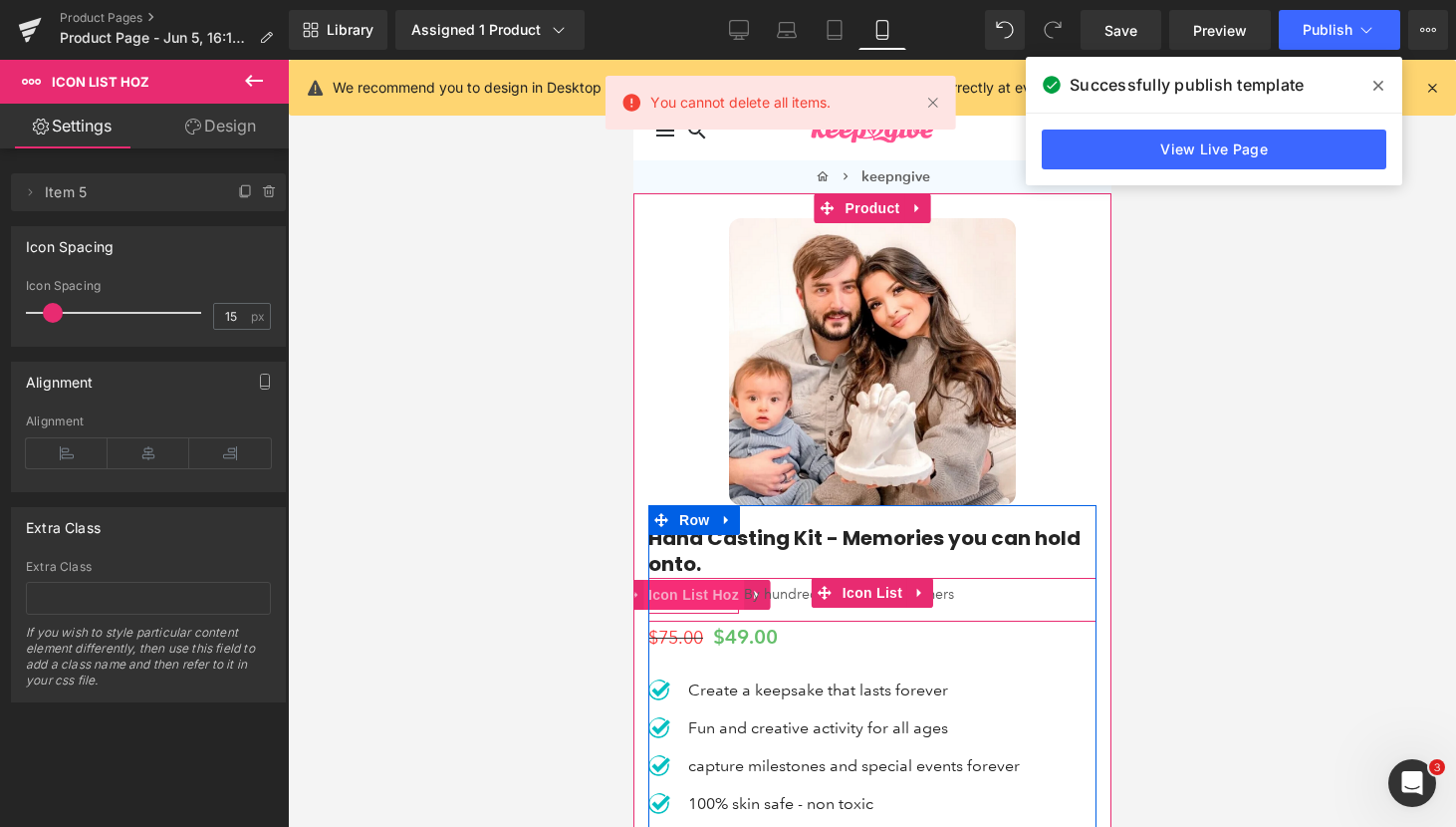 click on "Icon List Hoz" at bounding box center (692, 595) 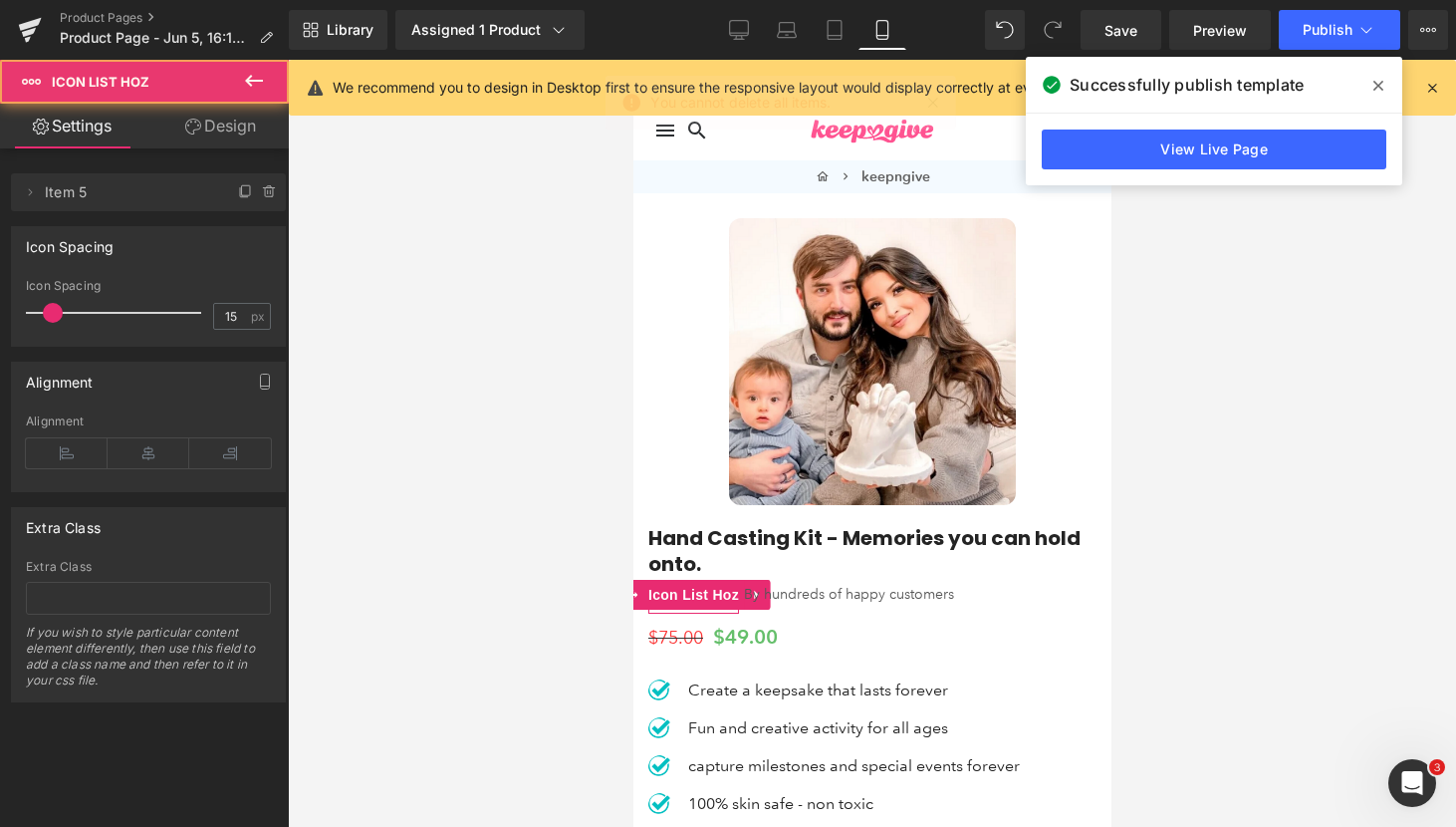 click on "Design" at bounding box center (220, 126) 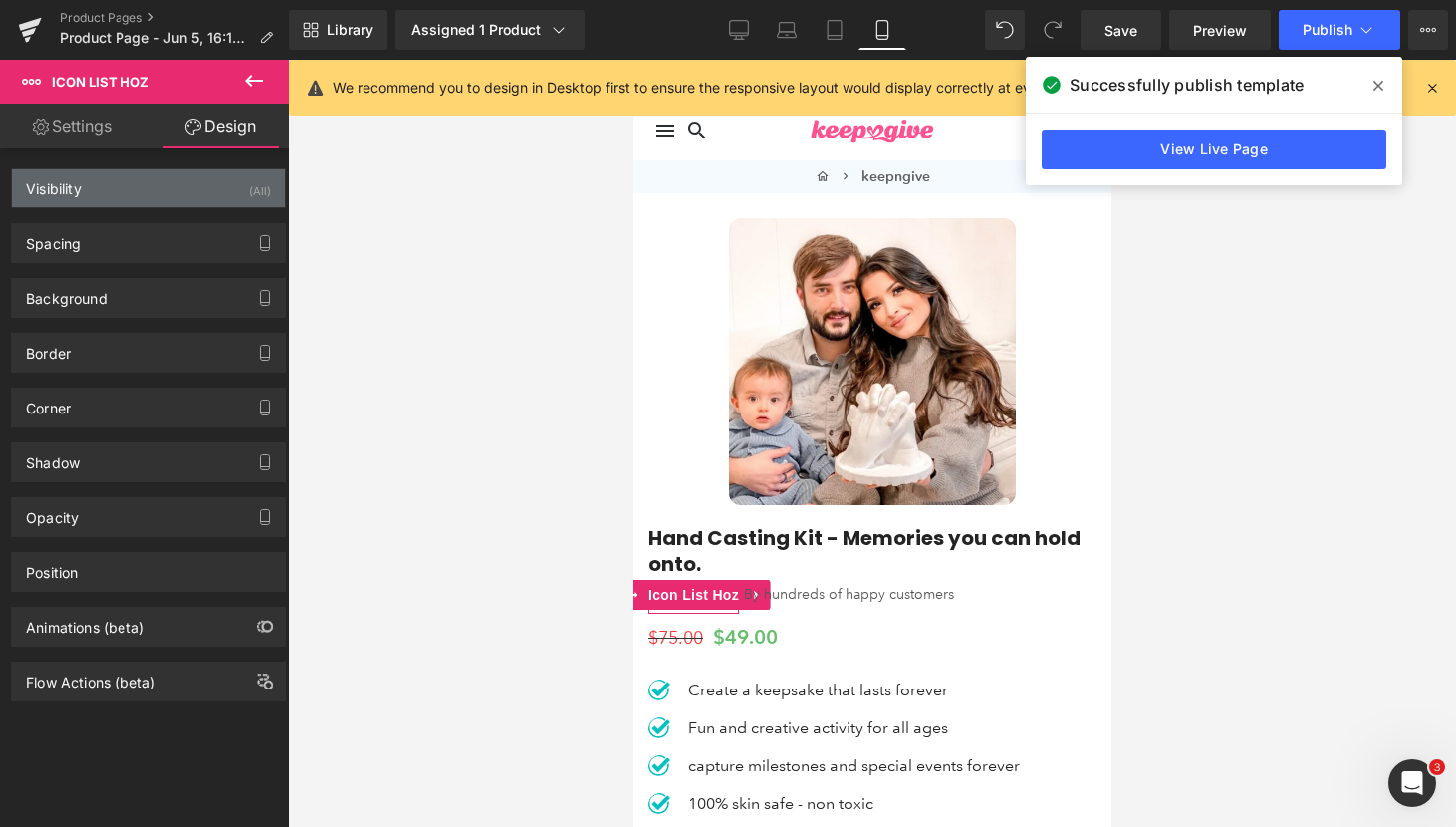 click on "Visibility
(All)" at bounding box center [148, 188] 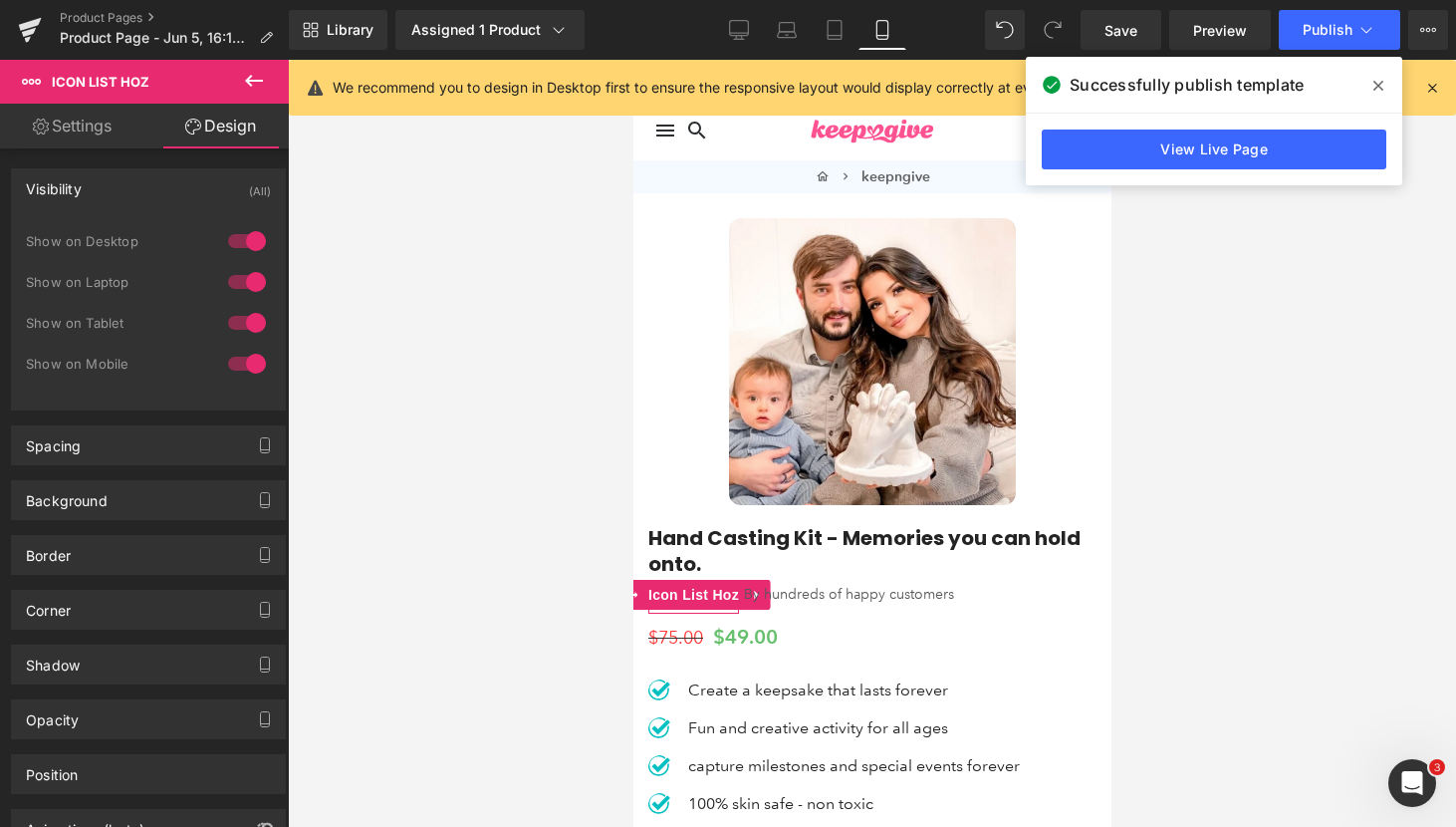 click on "Design" at bounding box center [220, 126] 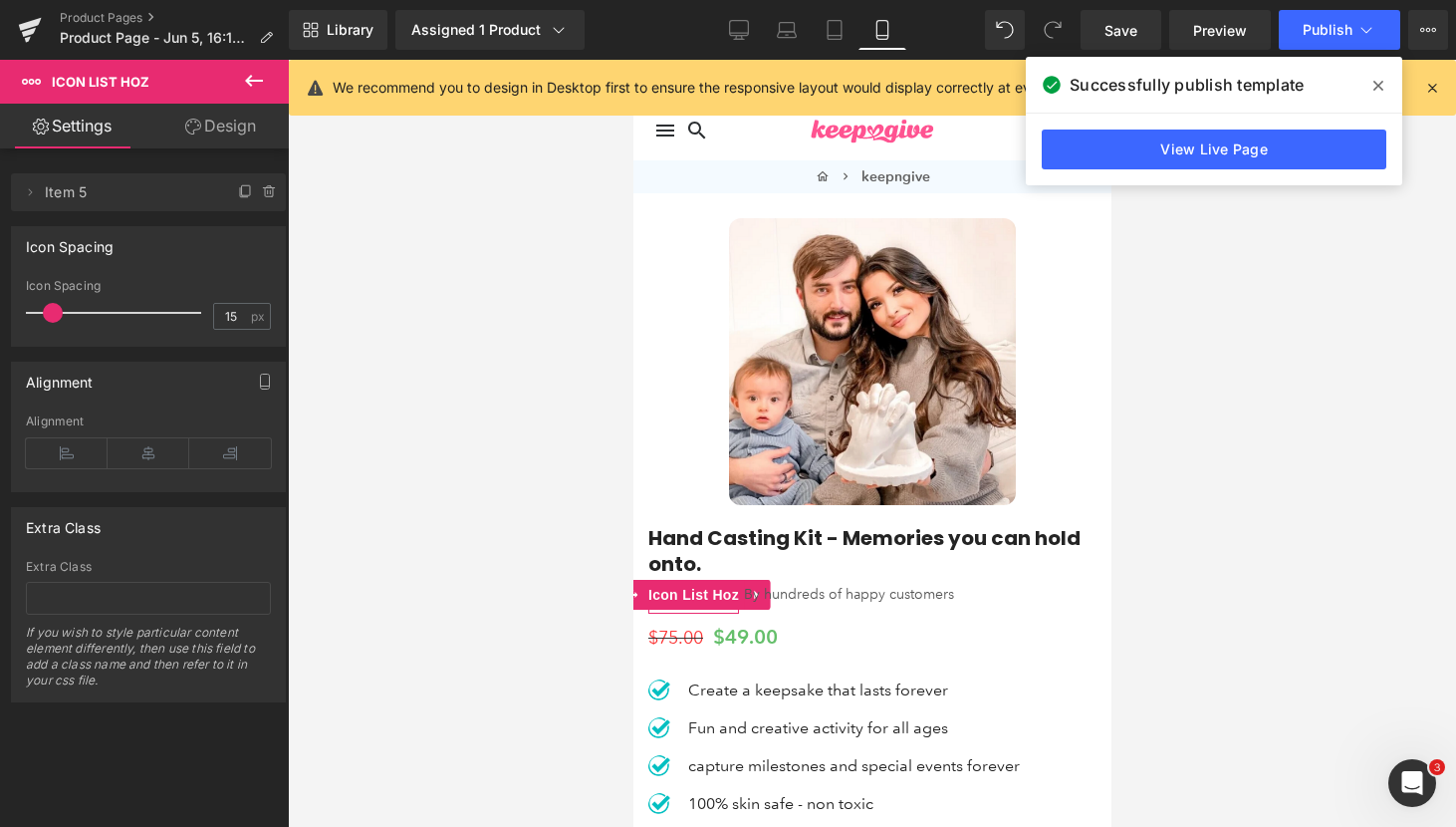 click on "Design" at bounding box center (220, 126) 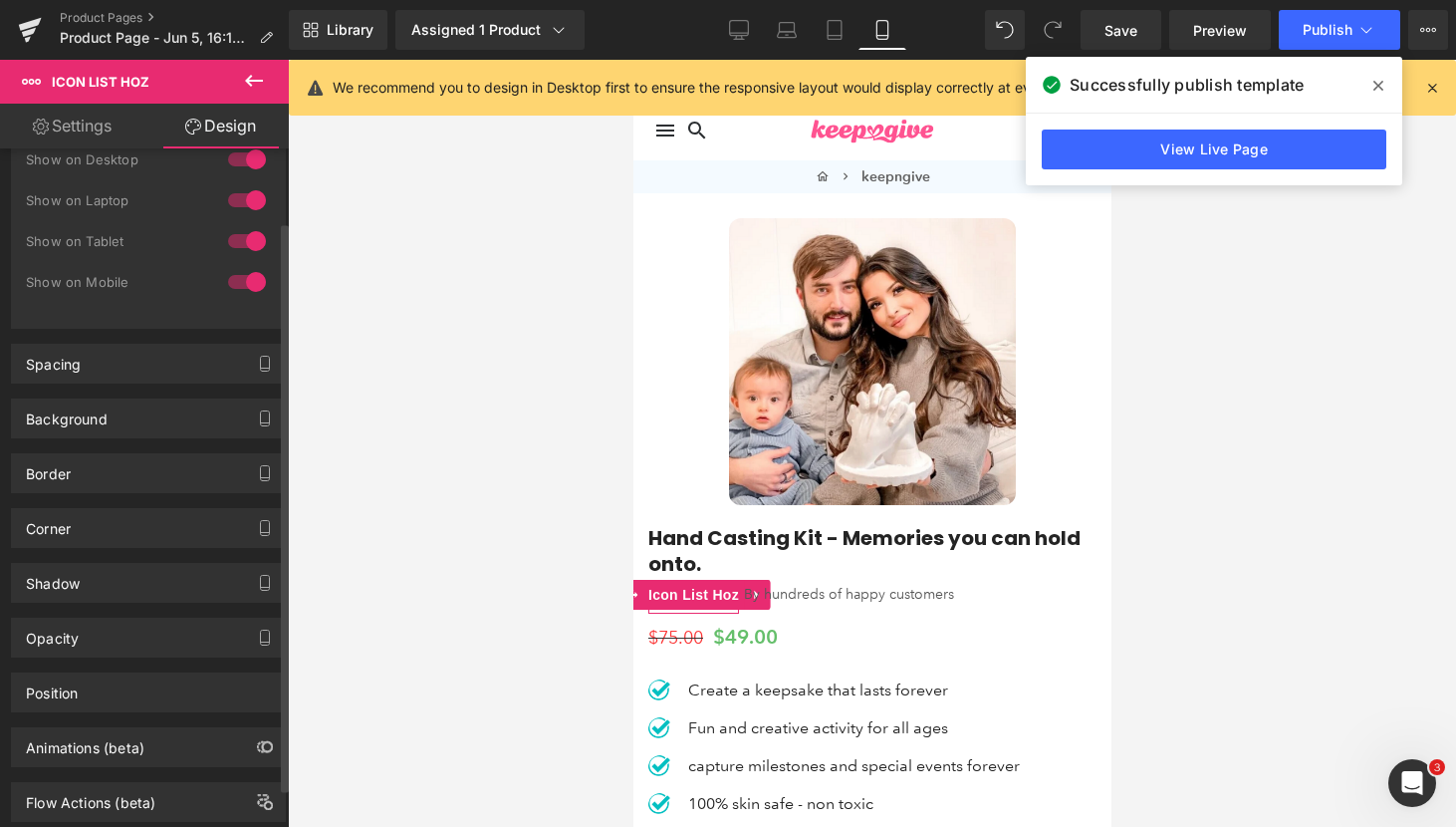 scroll, scrollTop: 87, scrollLeft: 0, axis: vertical 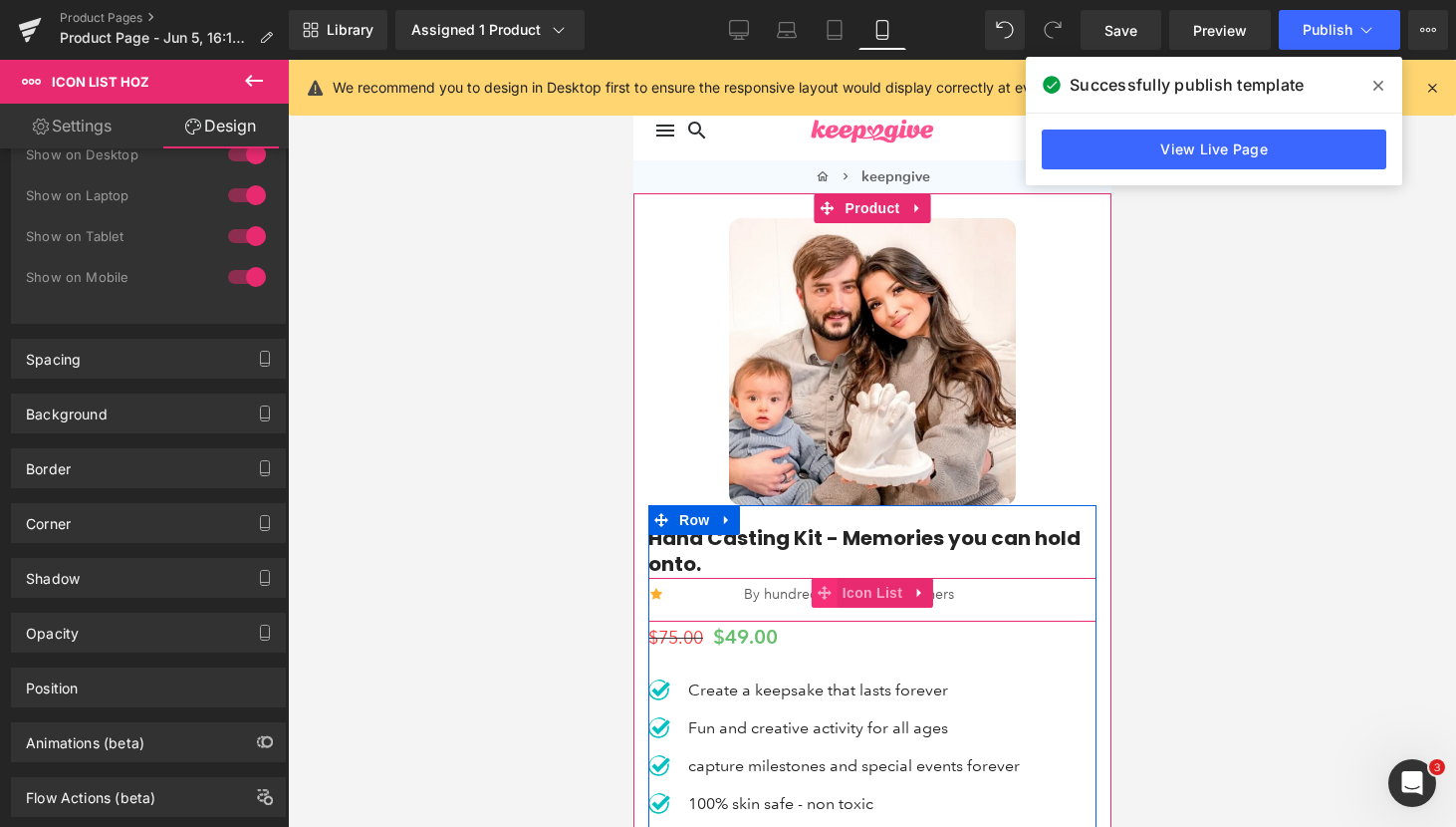 click 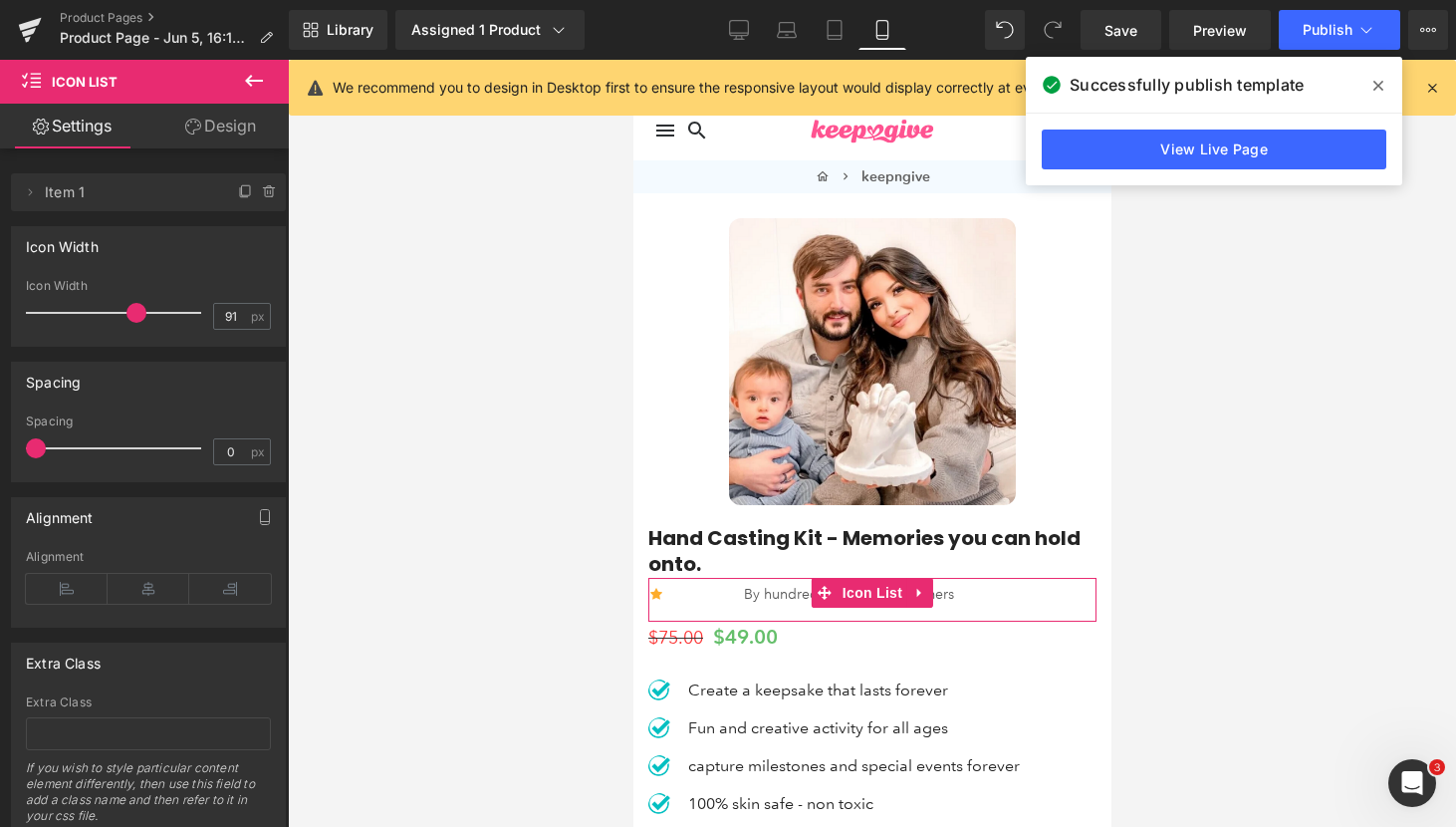click on "Design" at bounding box center [220, 126] 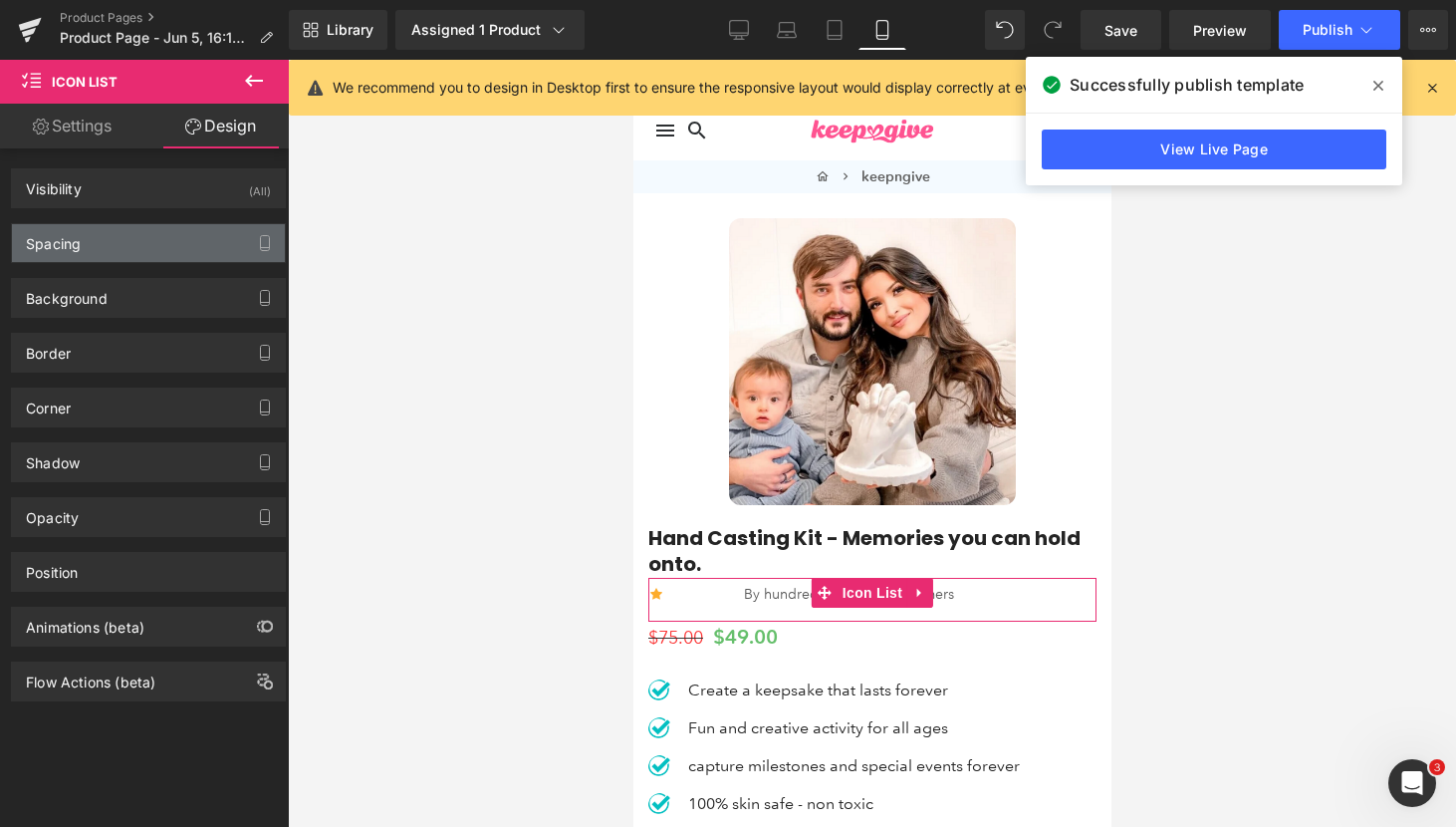 click on "Spacing" at bounding box center [148, 243] 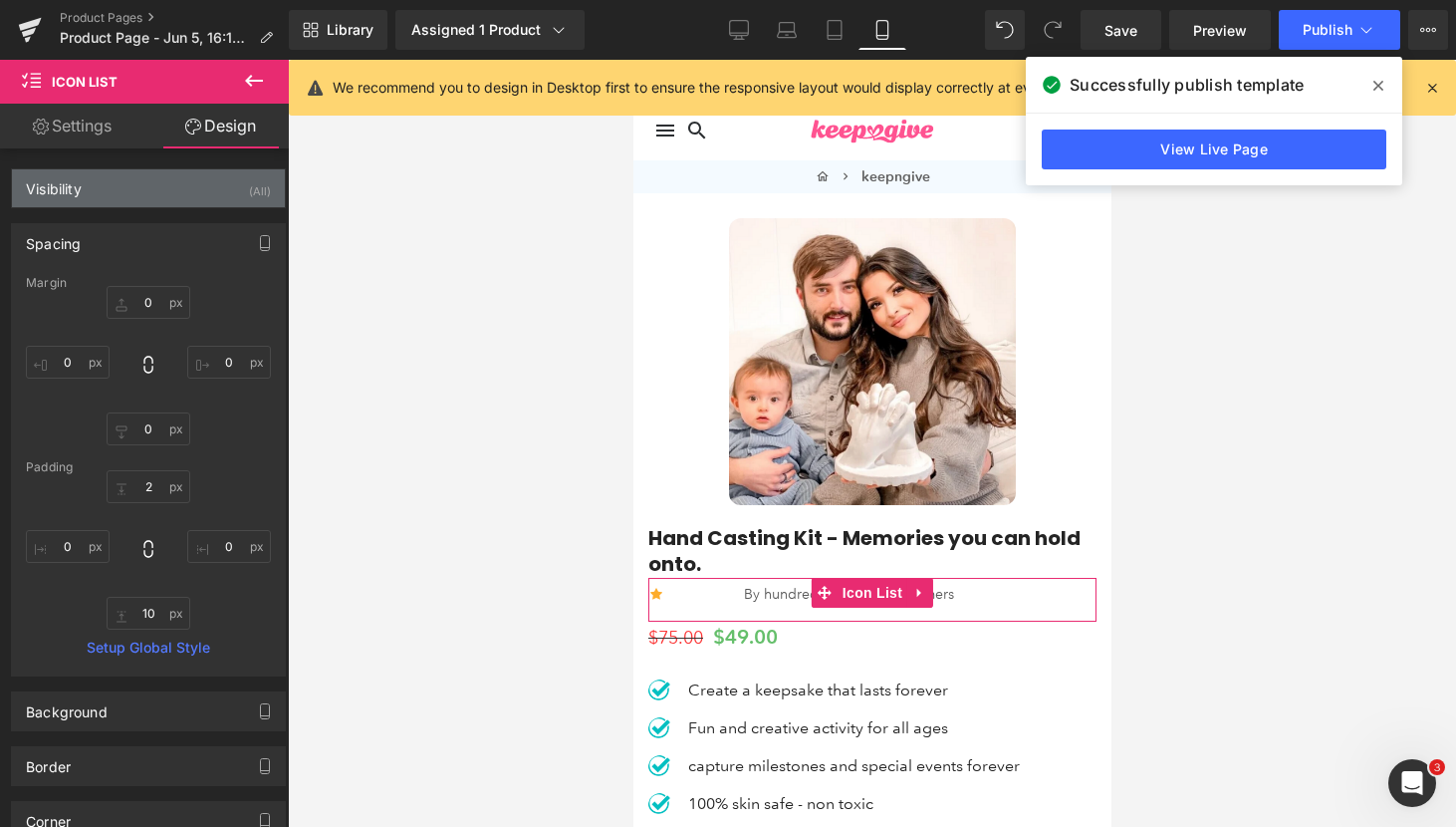 click on "Visibility
(All)" at bounding box center (148, 188) 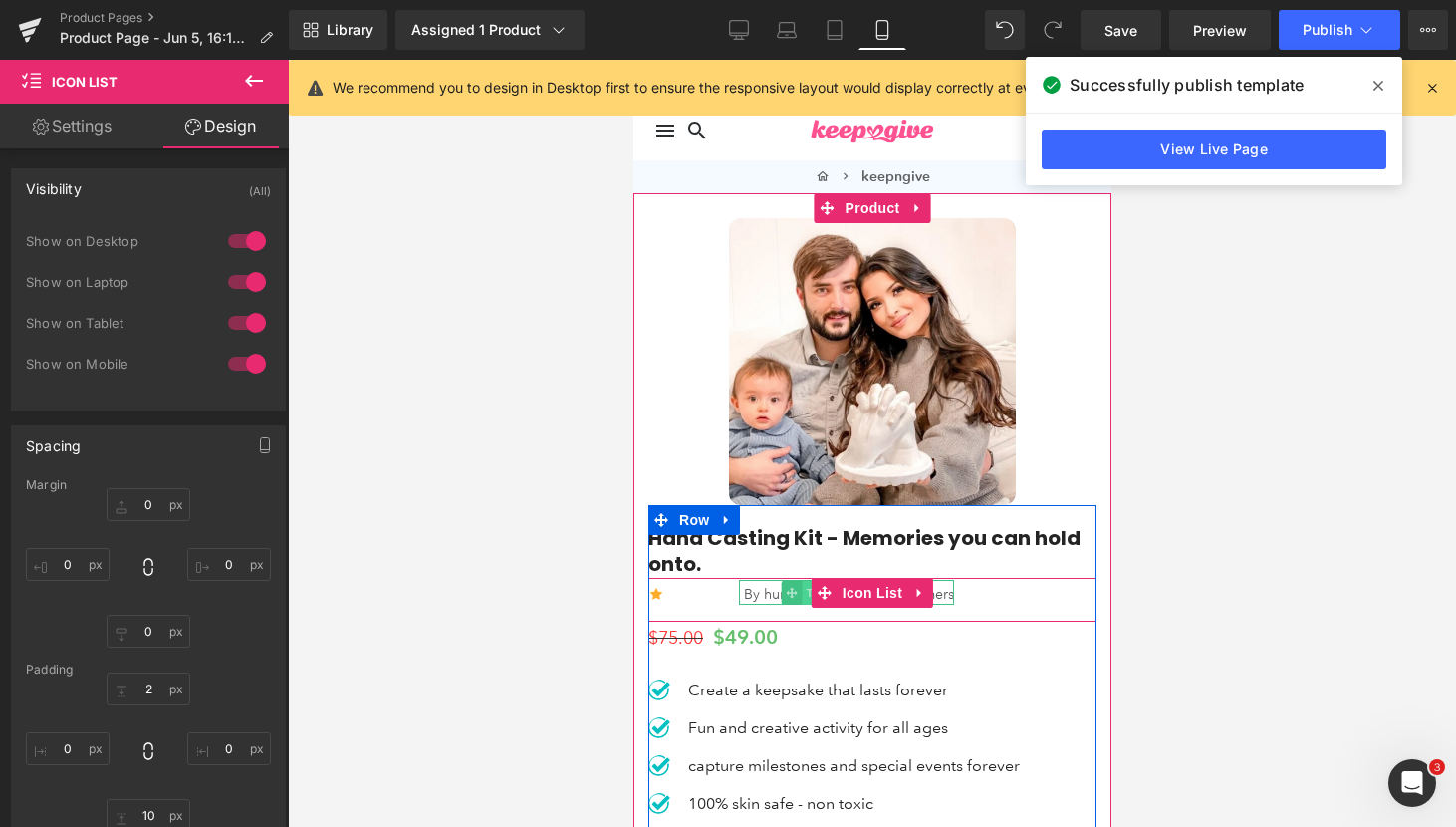 click on "Text Block" at bounding box center (834, 593) 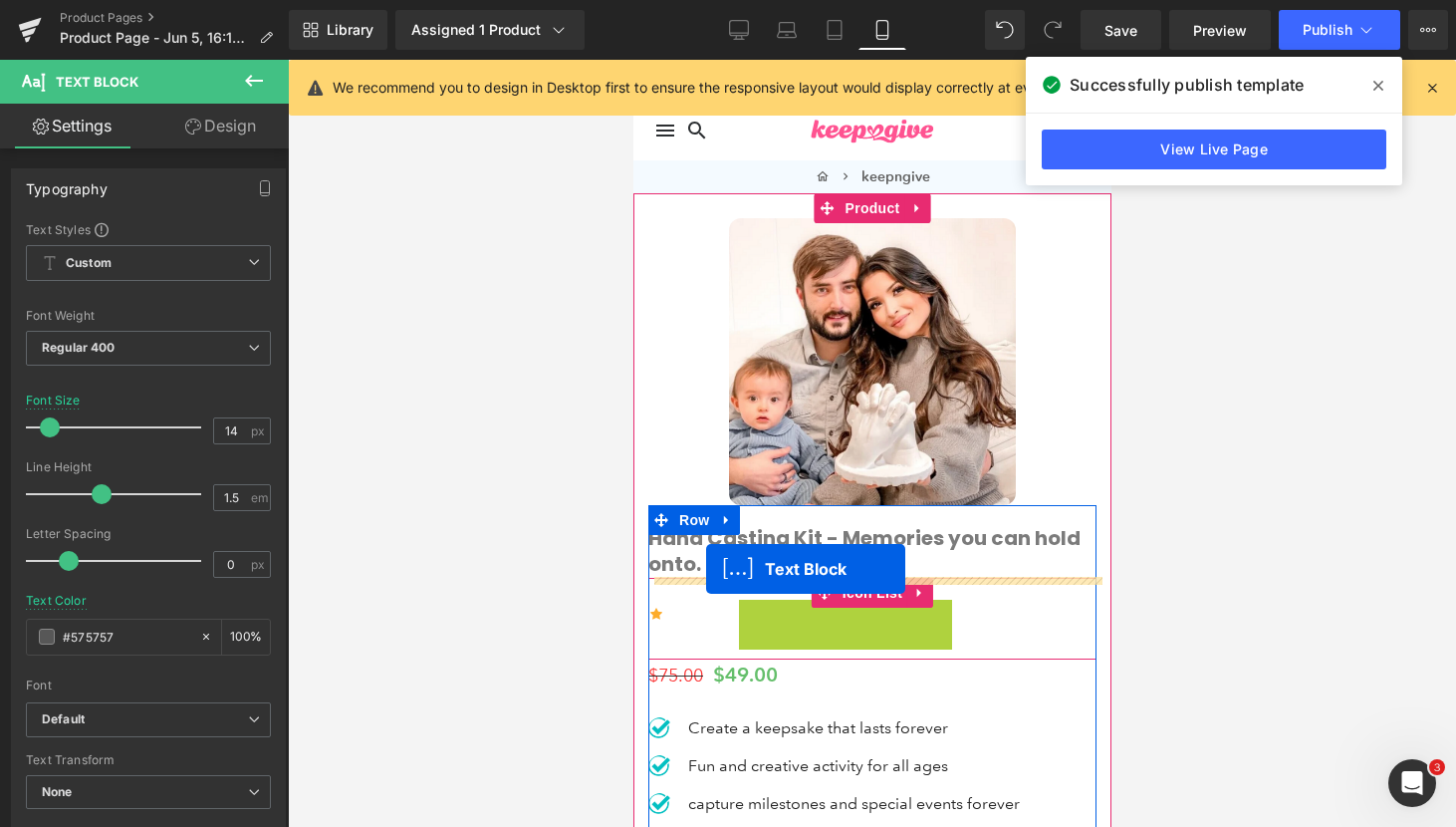 drag, startPoint x: 786, startPoint y: 592, endPoint x: 705, endPoint y: 569, distance: 84.20214 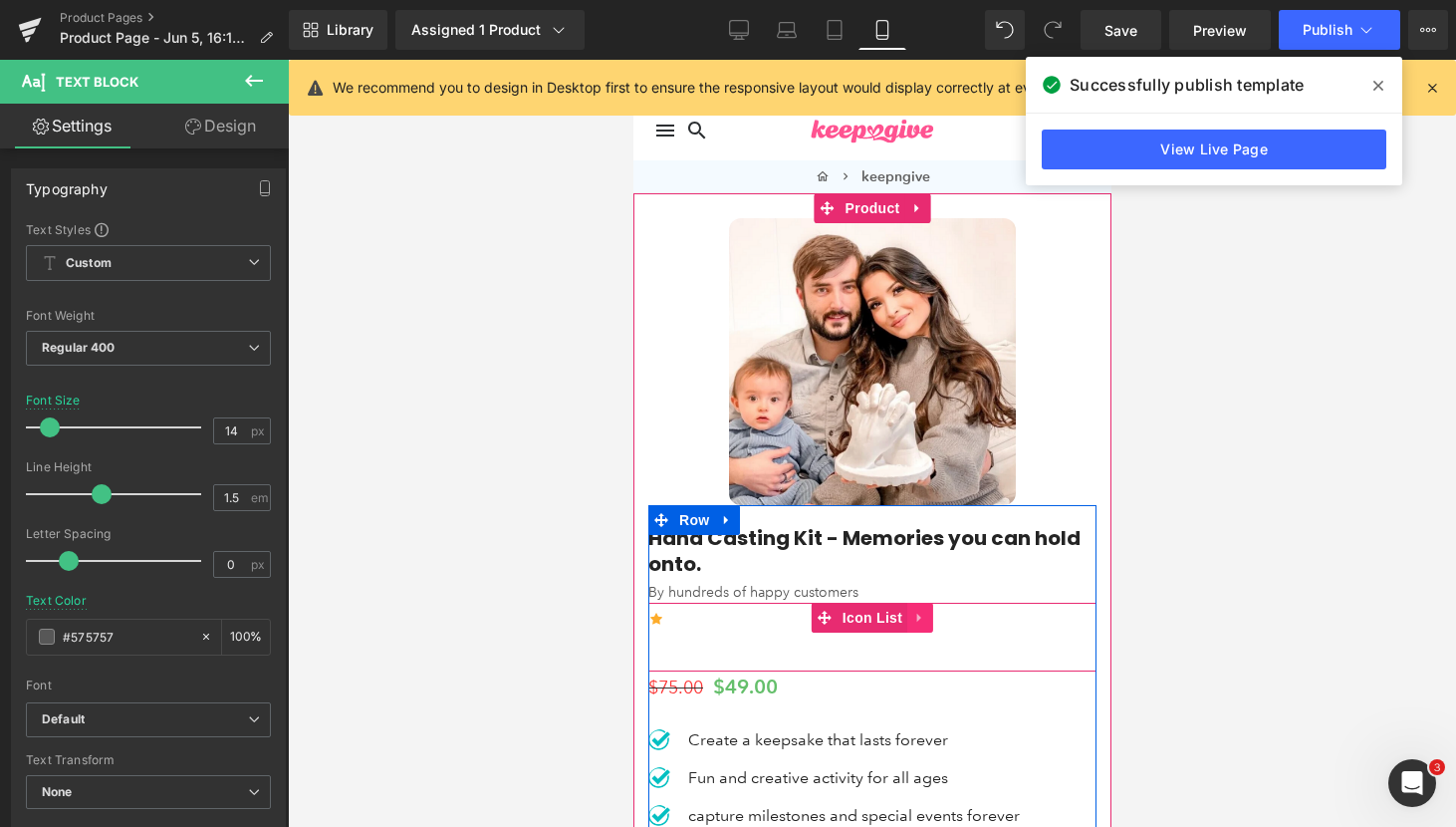 click 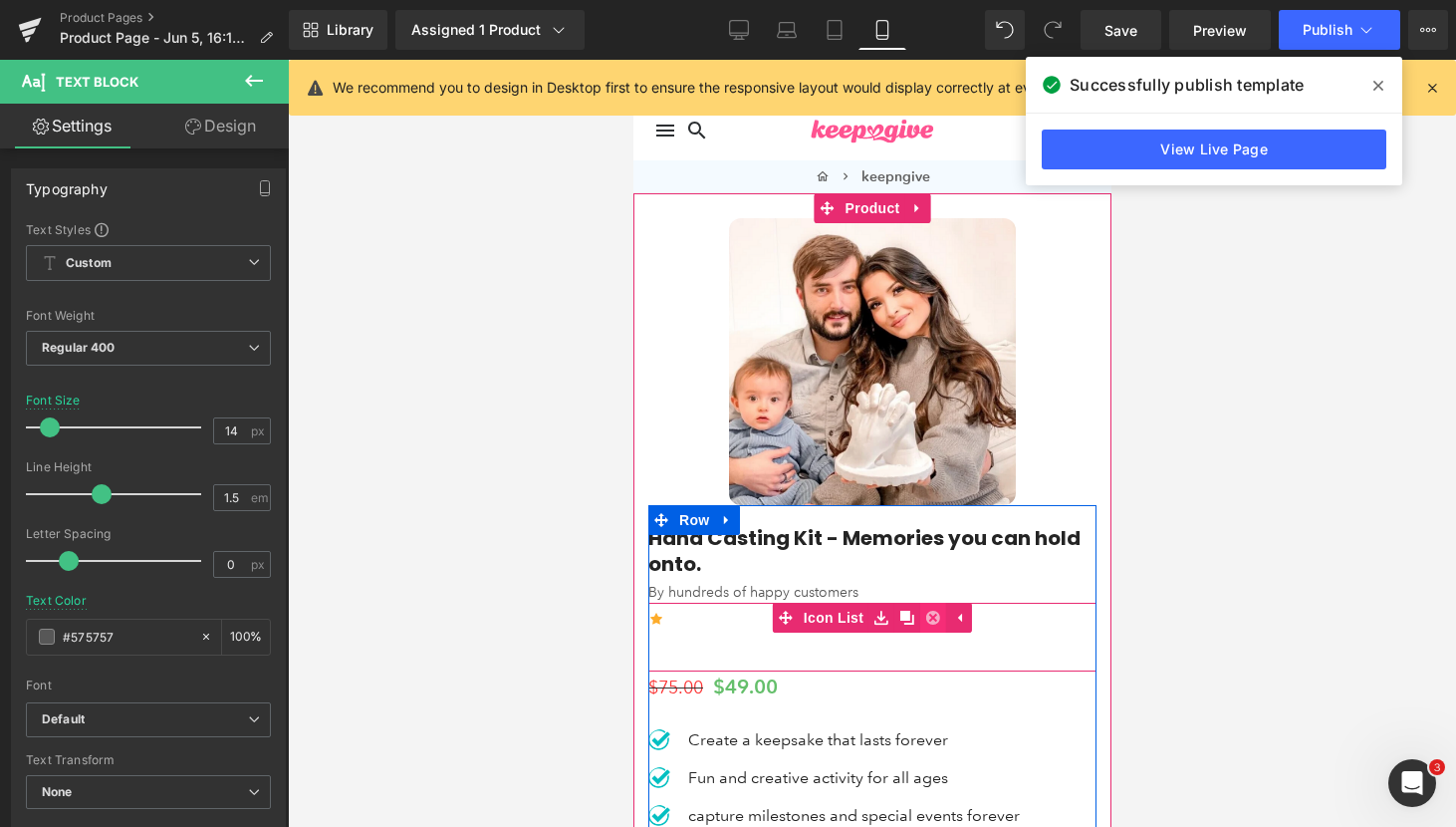 click 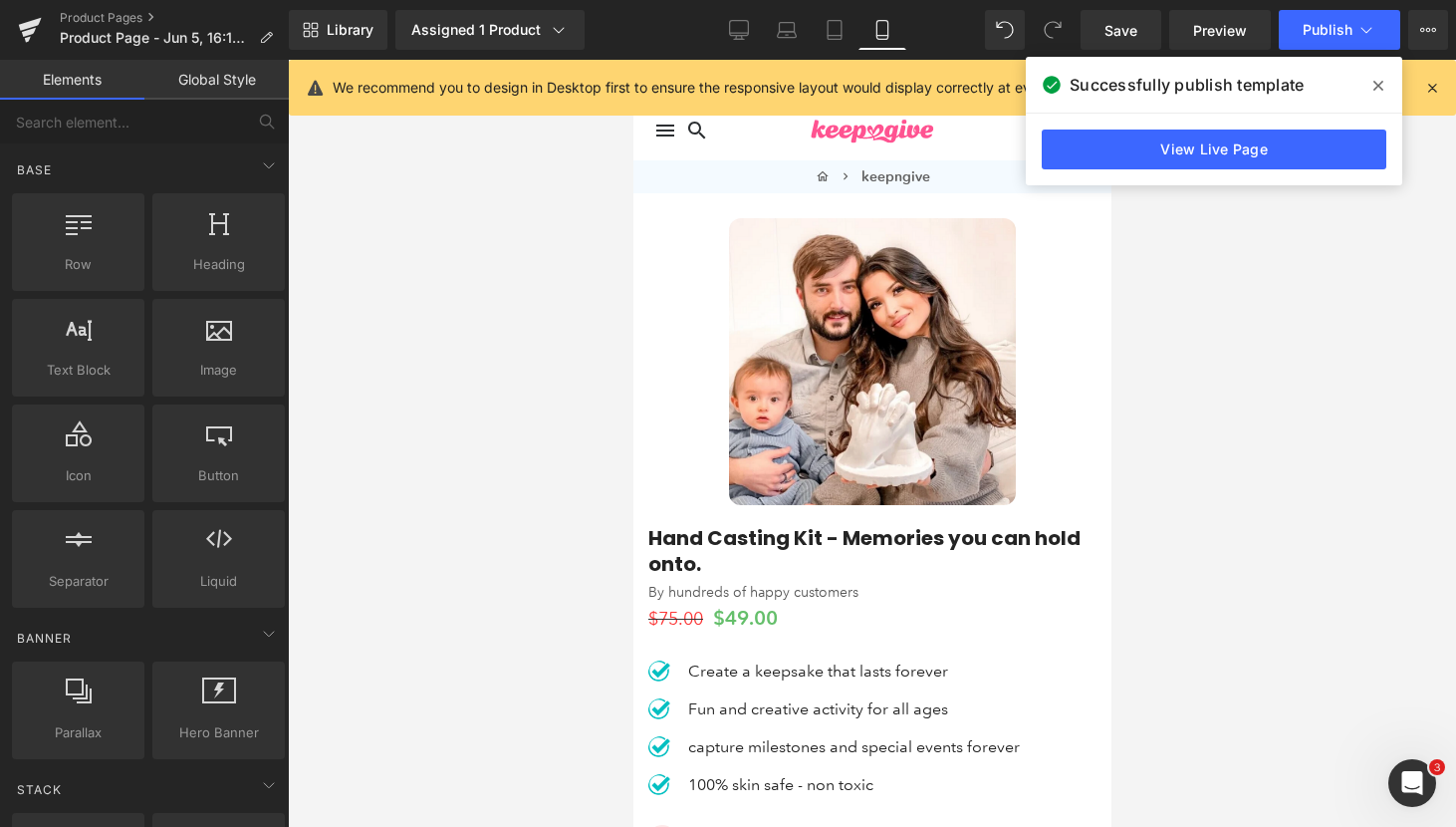 click at bounding box center [871, 443] 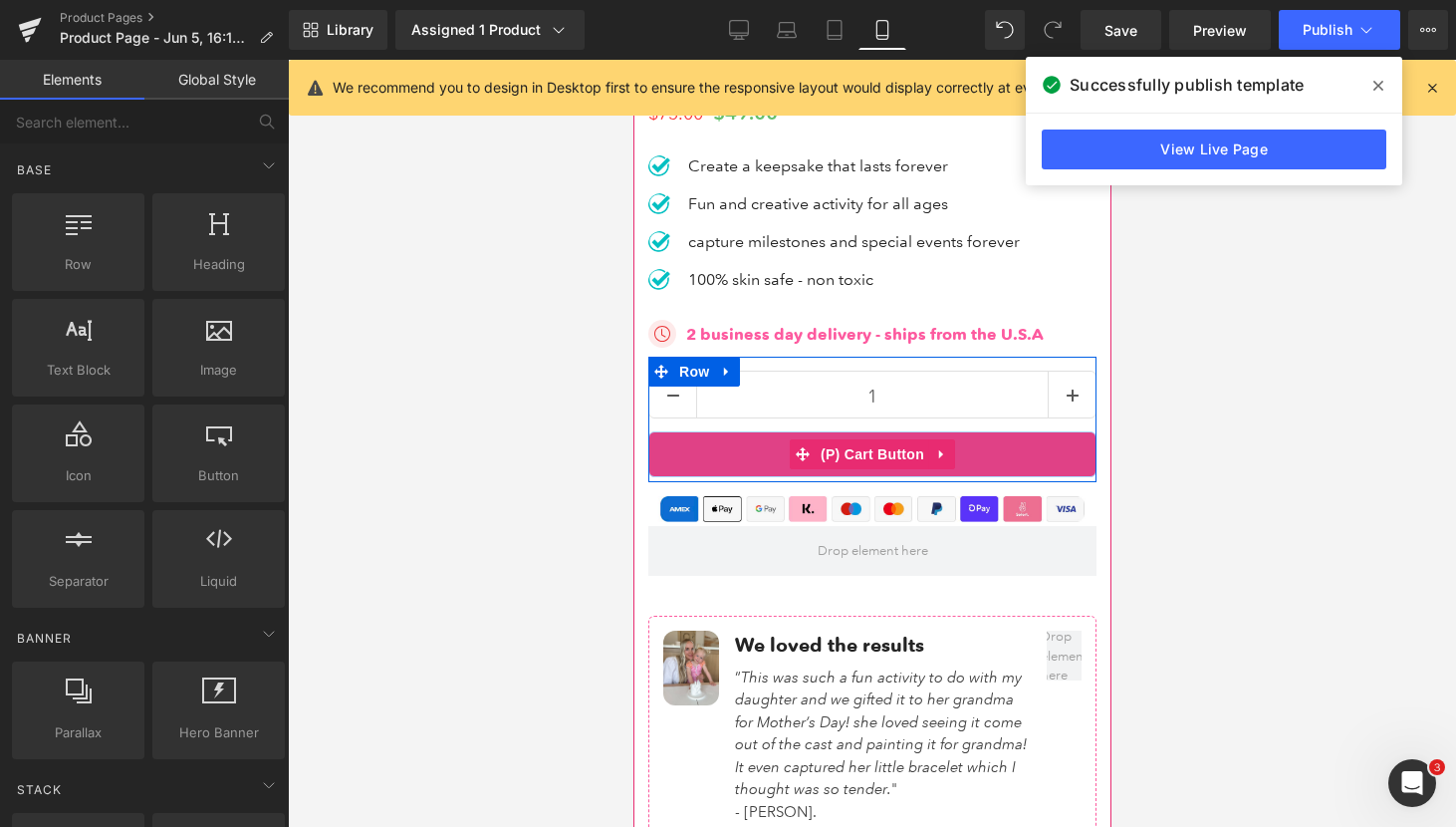 scroll, scrollTop: 647, scrollLeft: 0, axis: vertical 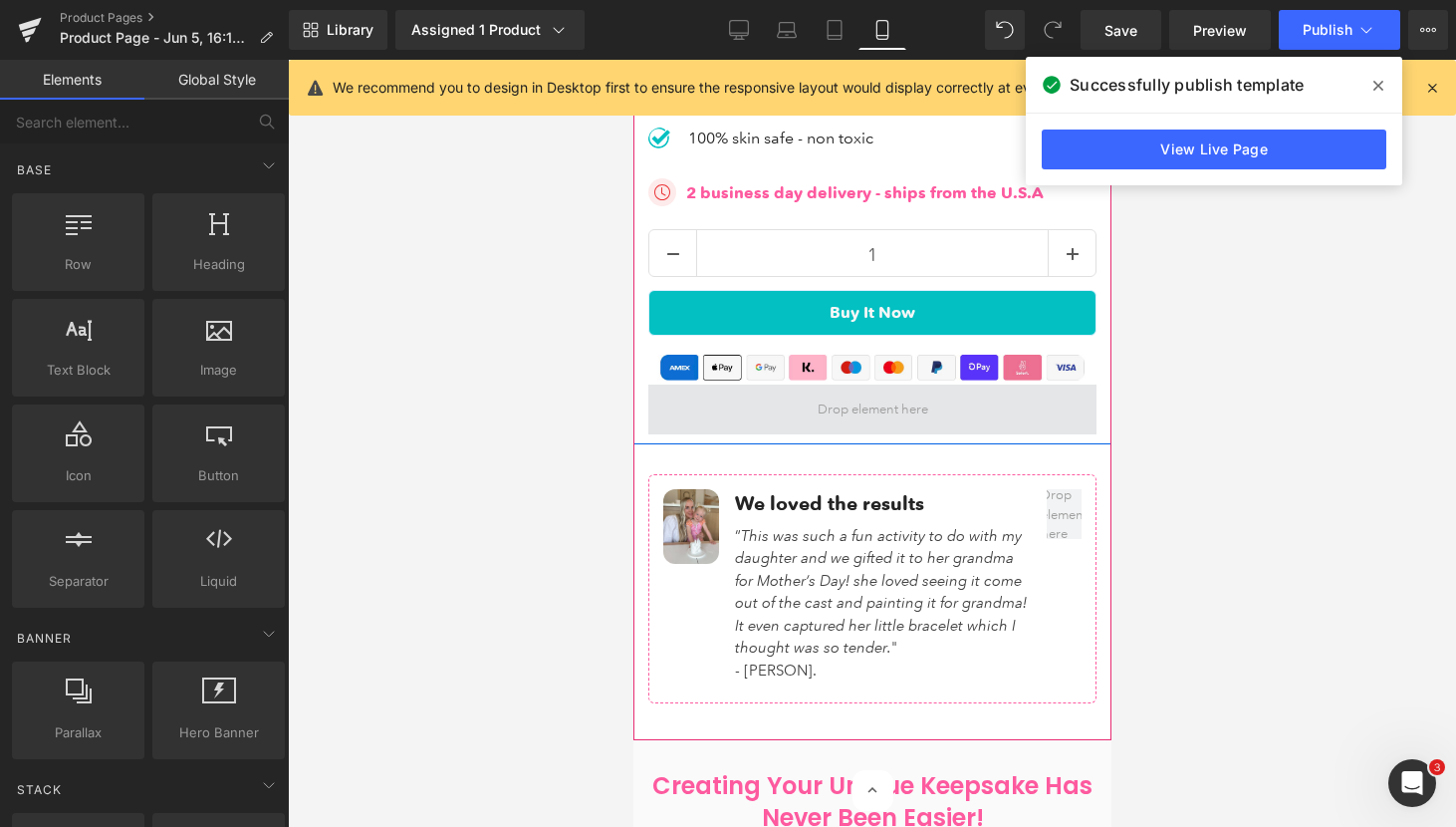 click at bounding box center (871, 411) 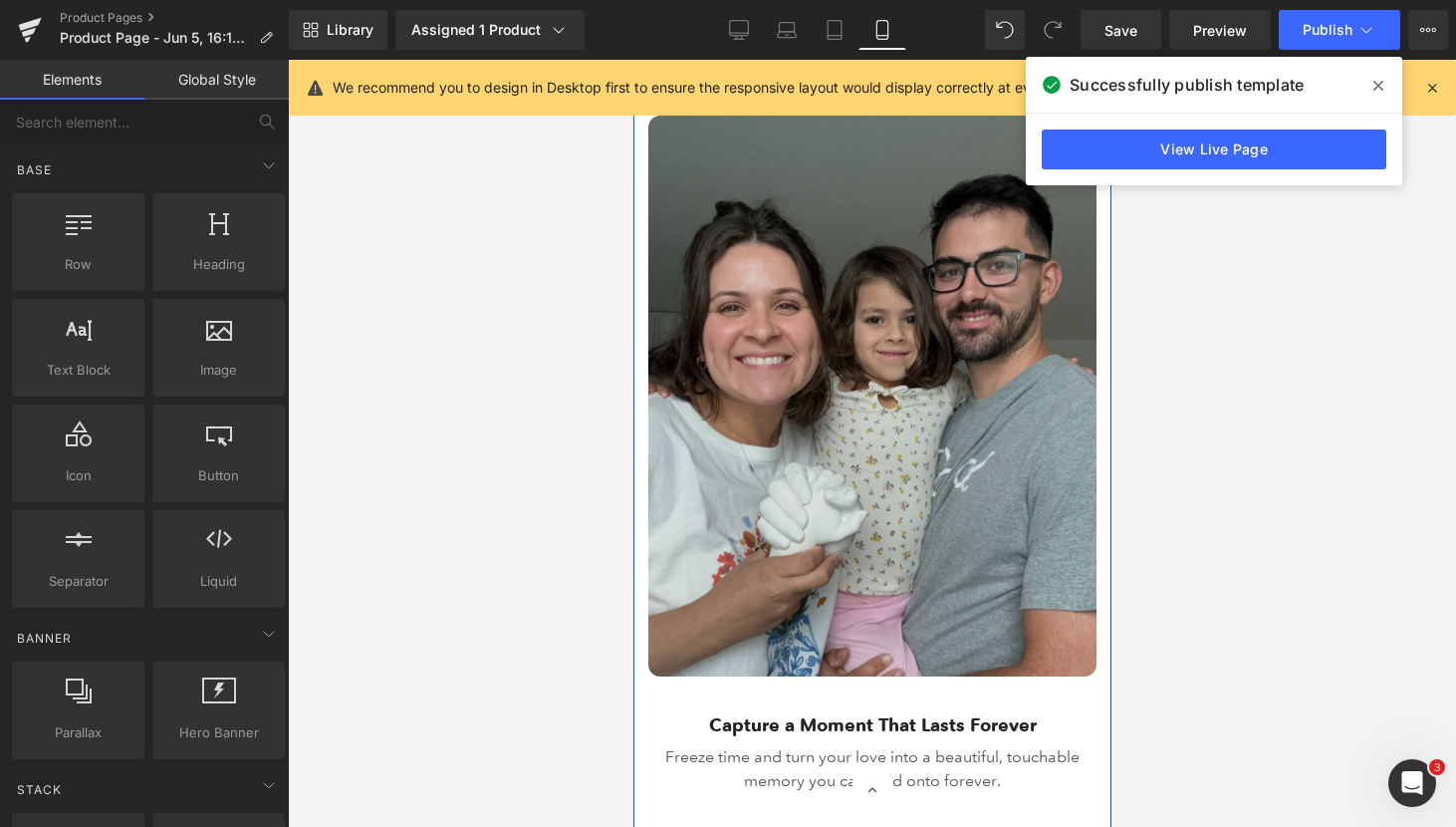scroll, scrollTop: 2032, scrollLeft: 0, axis: vertical 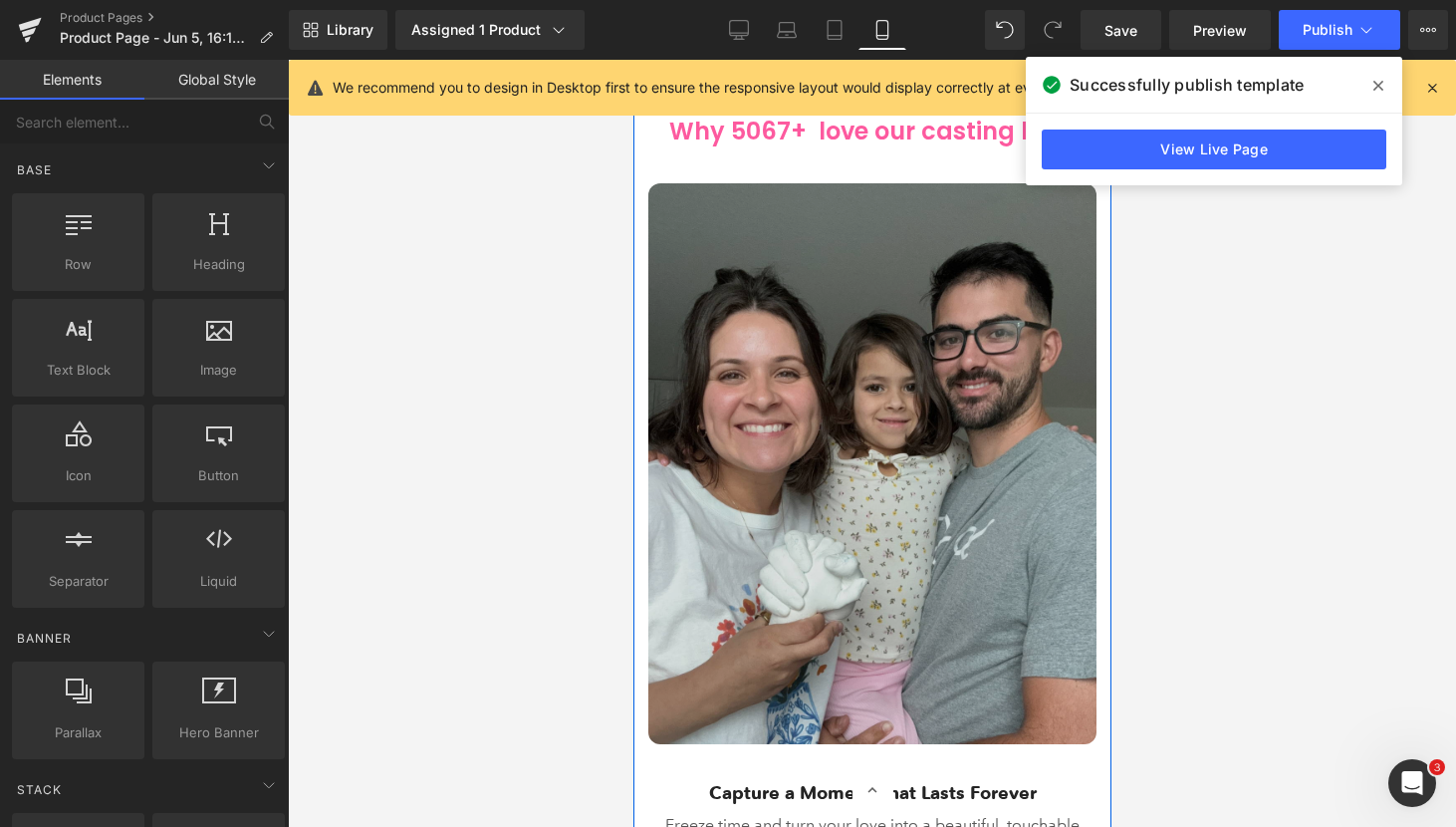 click at bounding box center [871, 463] 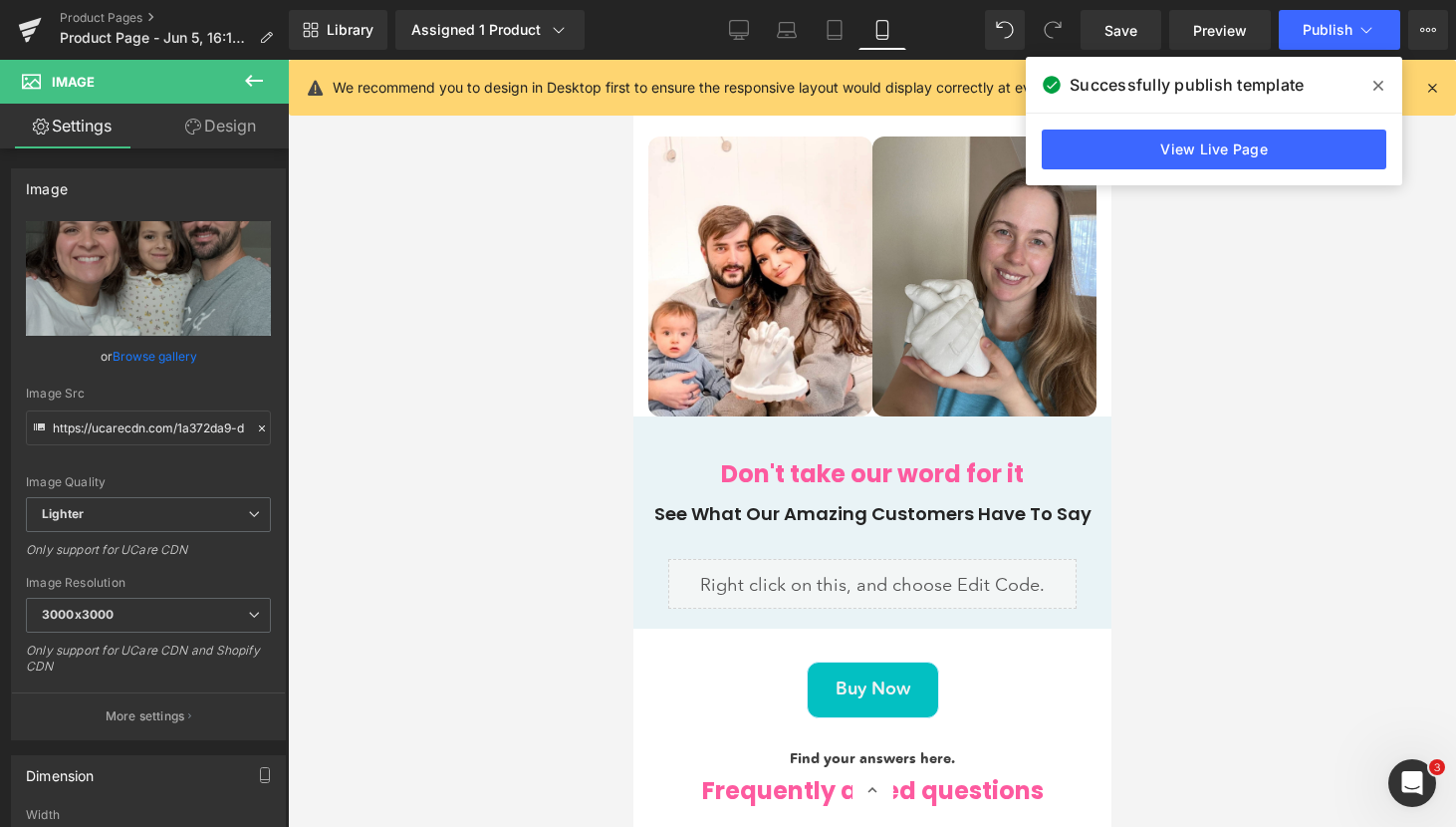 scroll, scrollTop: 3855, scrollLeft: 0, axis: vertical 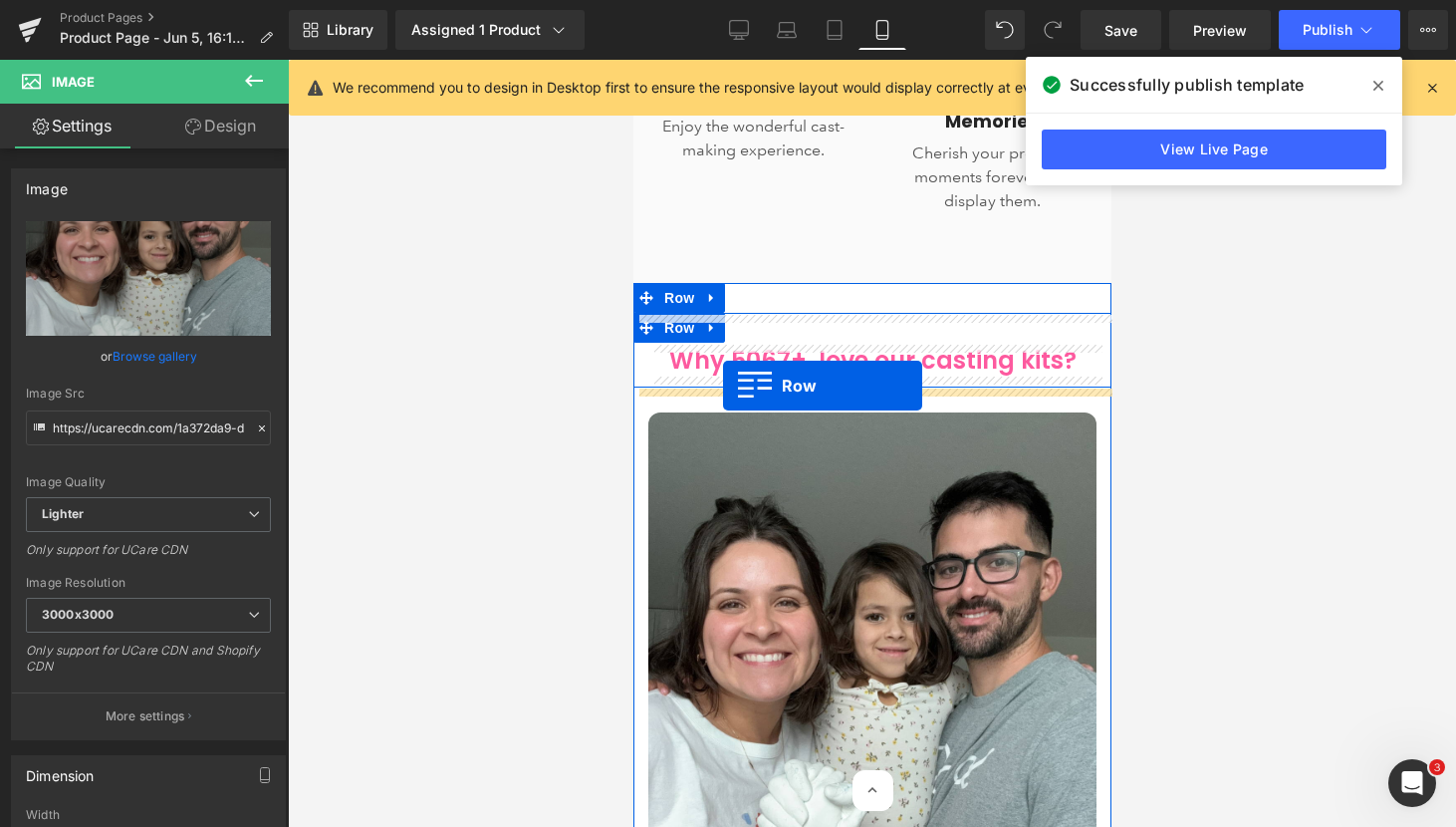 drag, startPoint x: 663, startPoint y: 550, endPoint x: 722, endPoint y: 386, distance: 174.28999 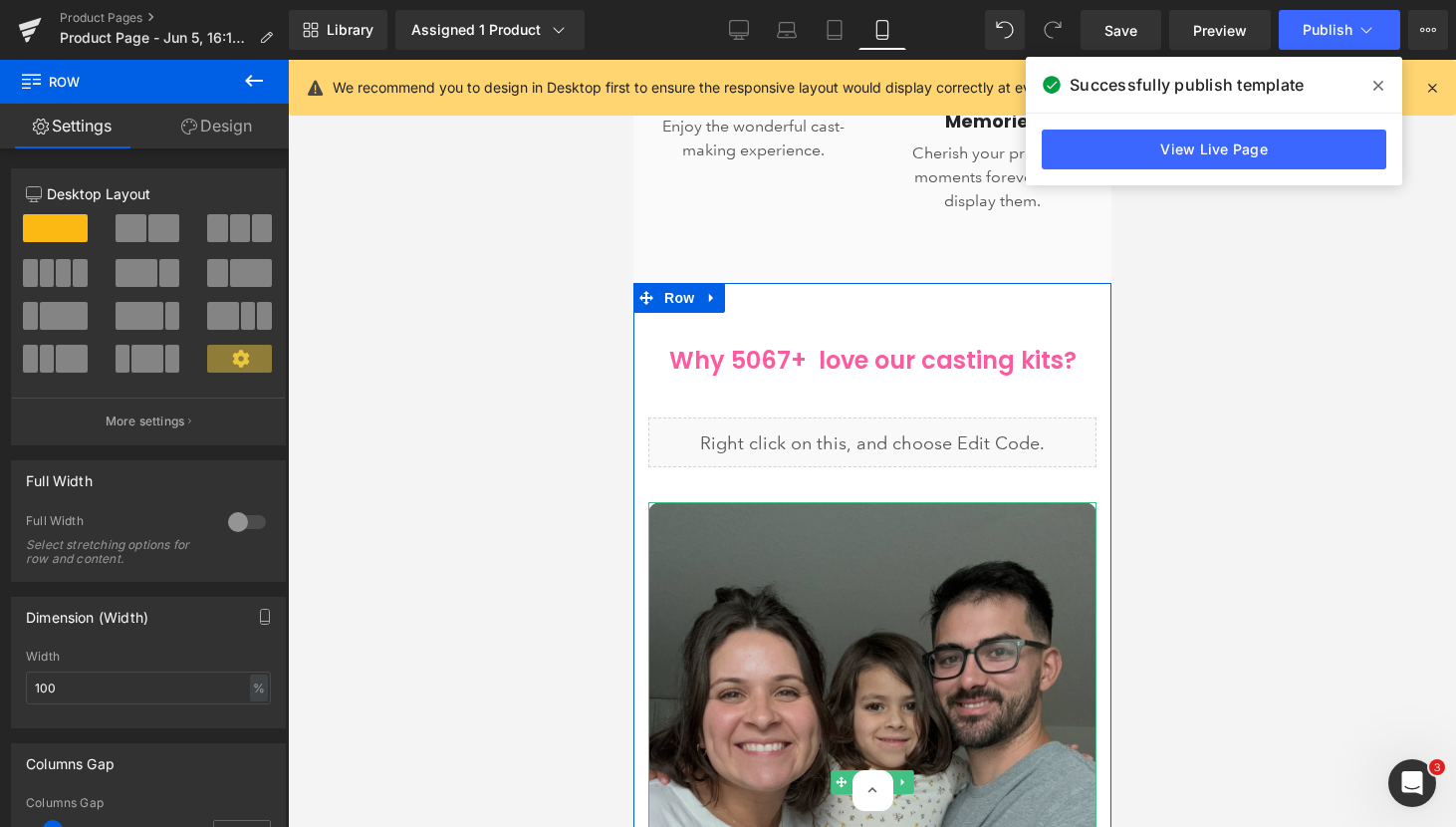 click at bounding box center [871, 782] 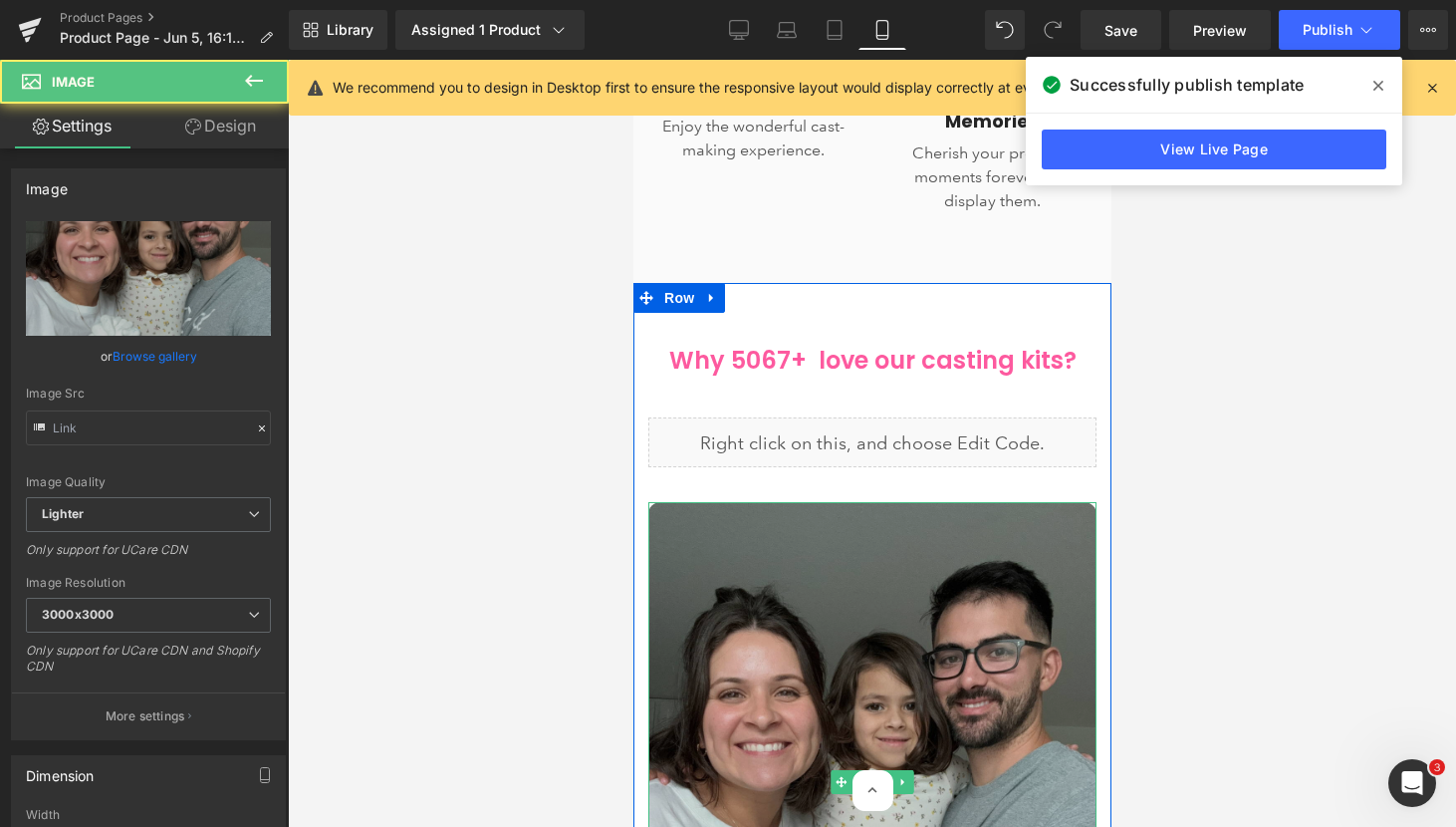 scroll, scrollTop: 2234, scrollLeft: 0, axis: vertical 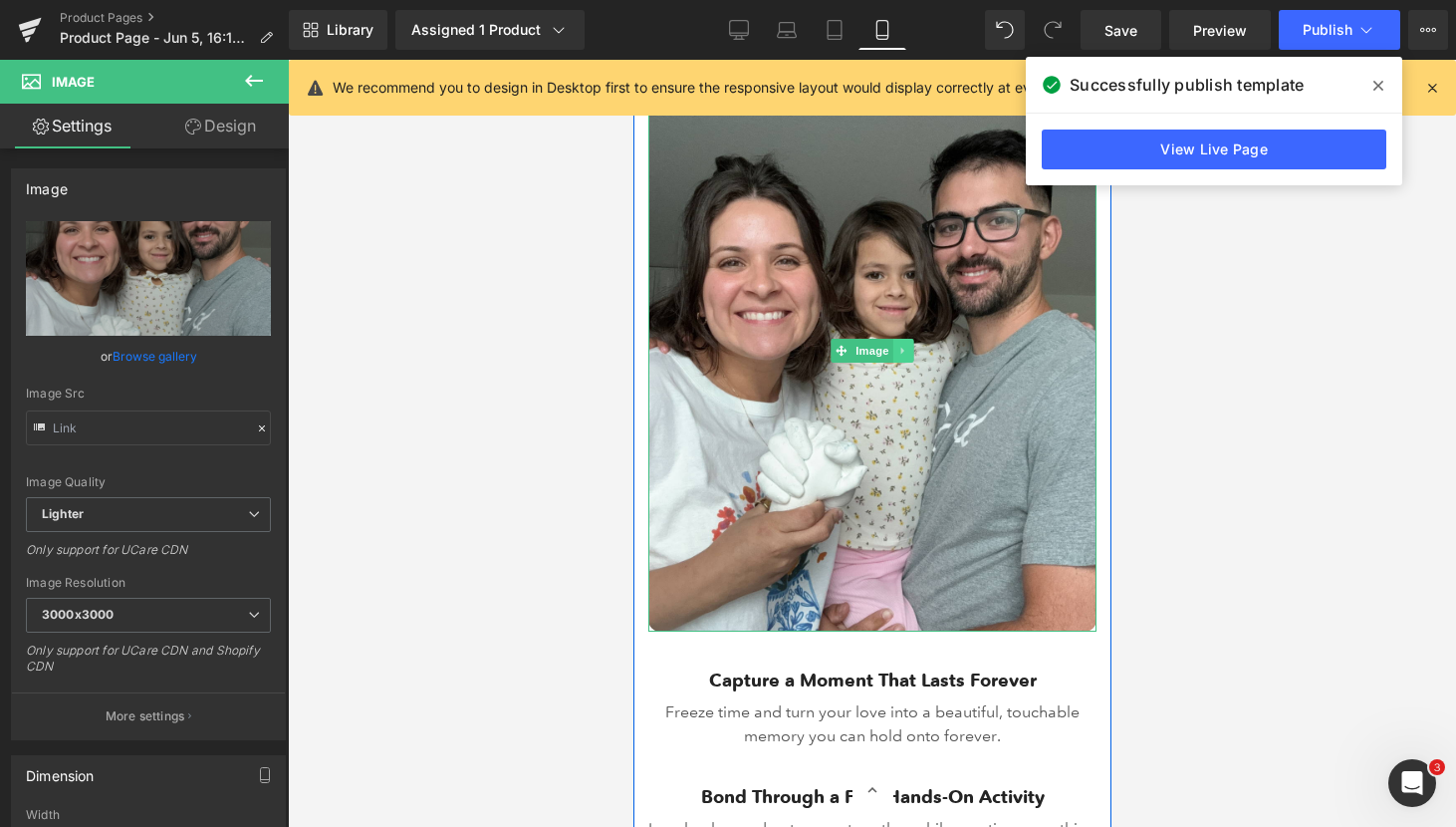 click at bounding box center (902, 351) 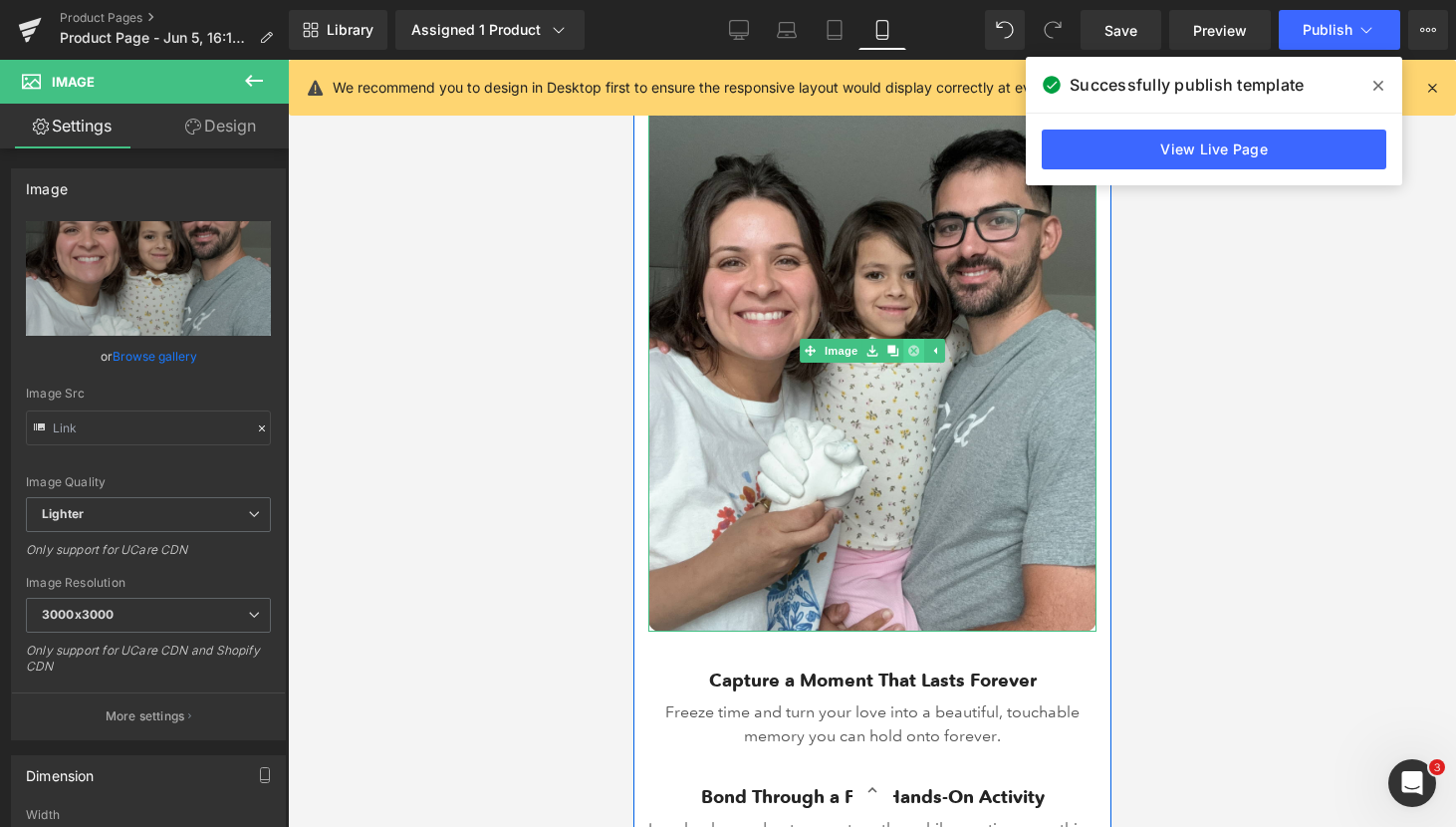 click 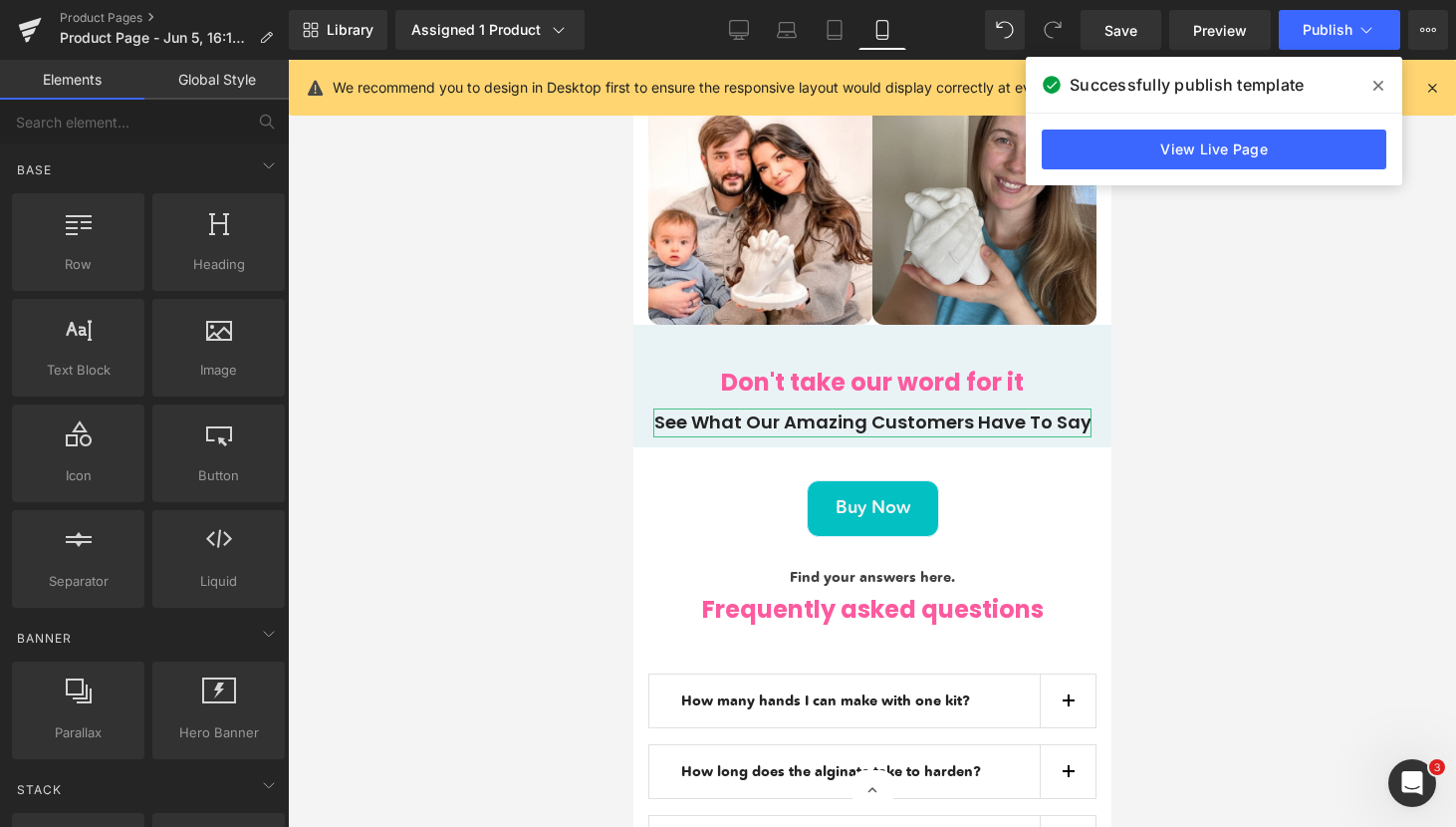 scroll, scrollTop: 3332, scrollLeft: 0, axis: vertical 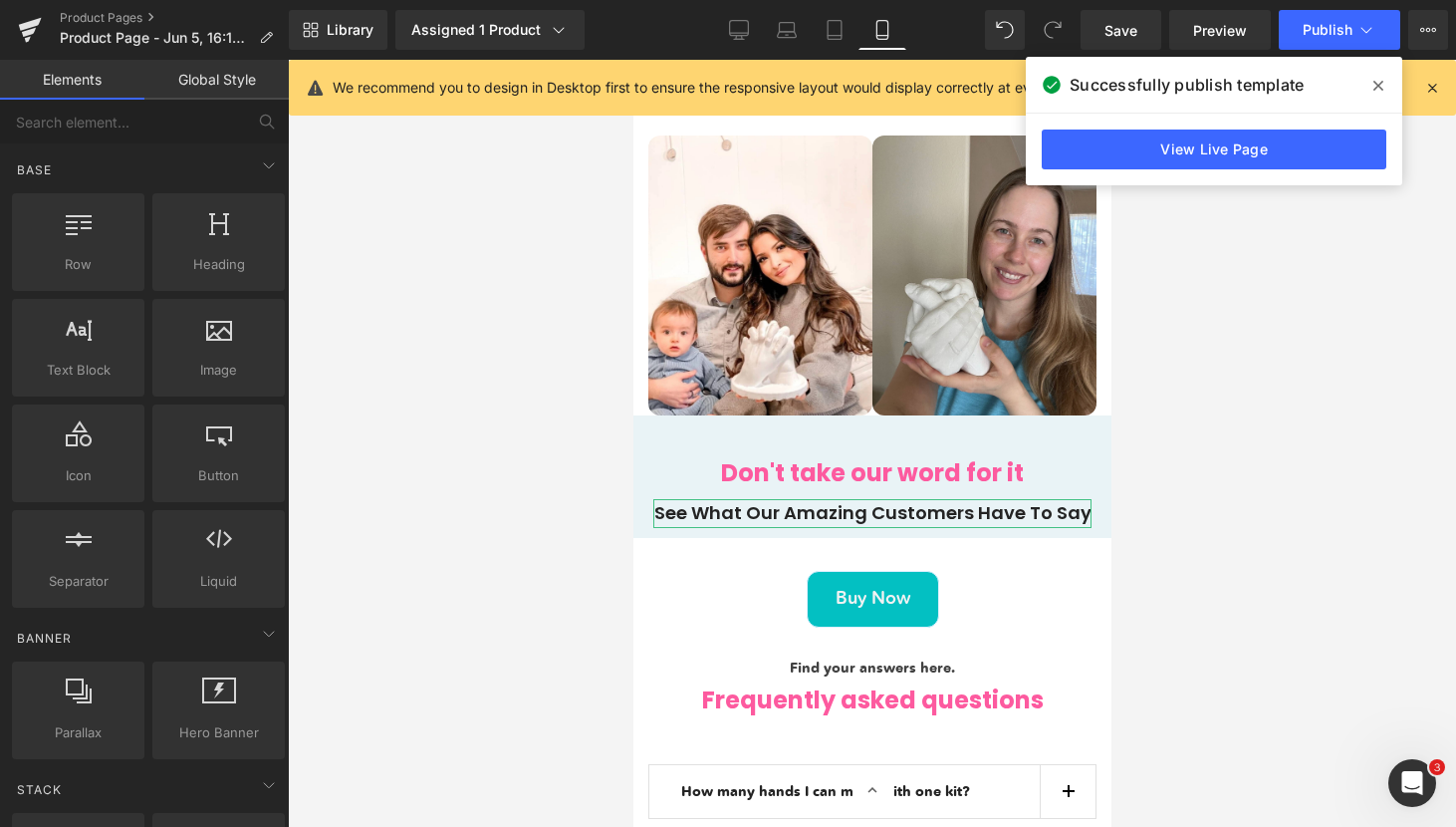 click on "Don't take our word for it" at bounding box center (871, 473) 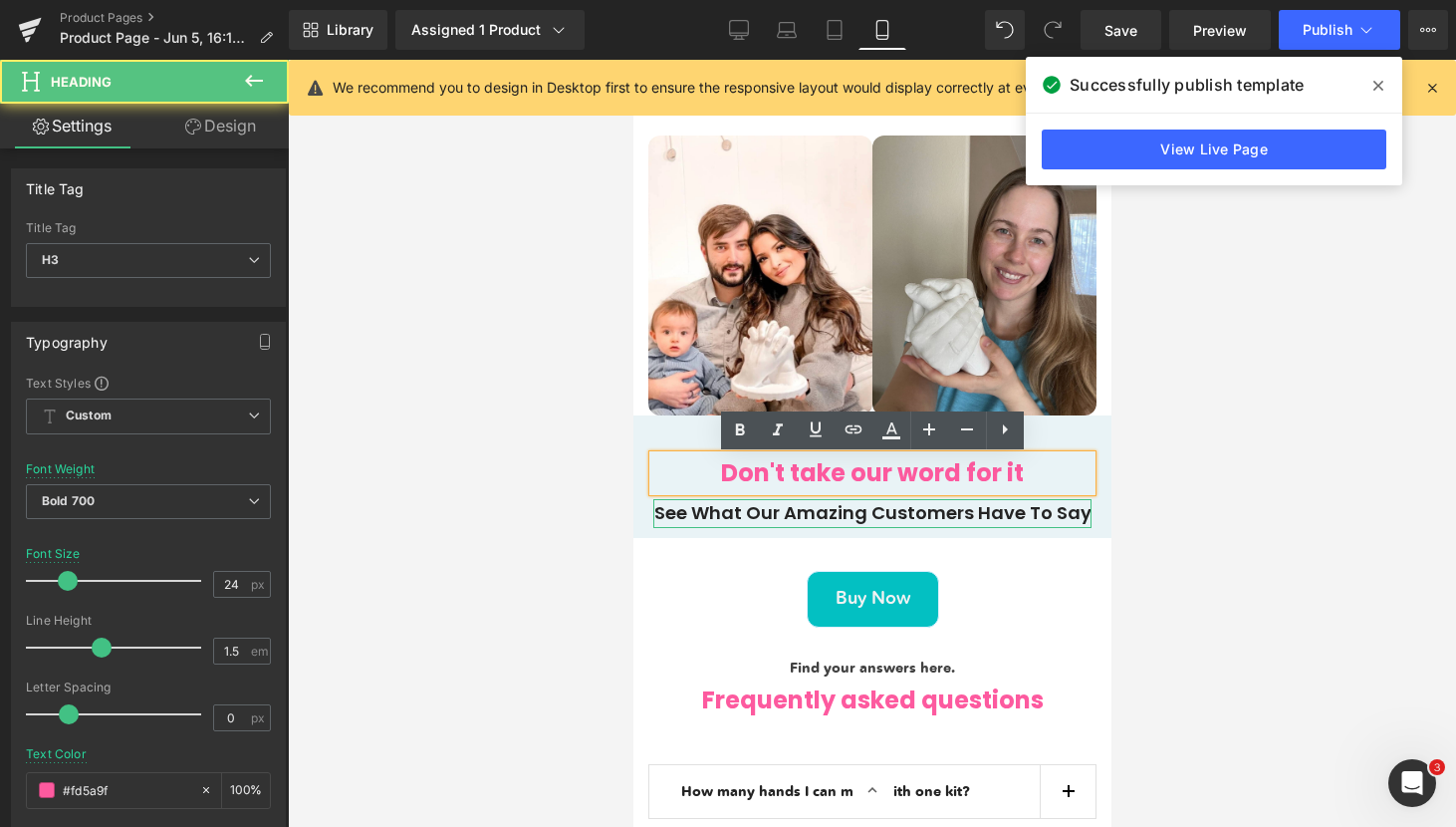 click on "Don't take our word for it" at bounding box center (871, 473) 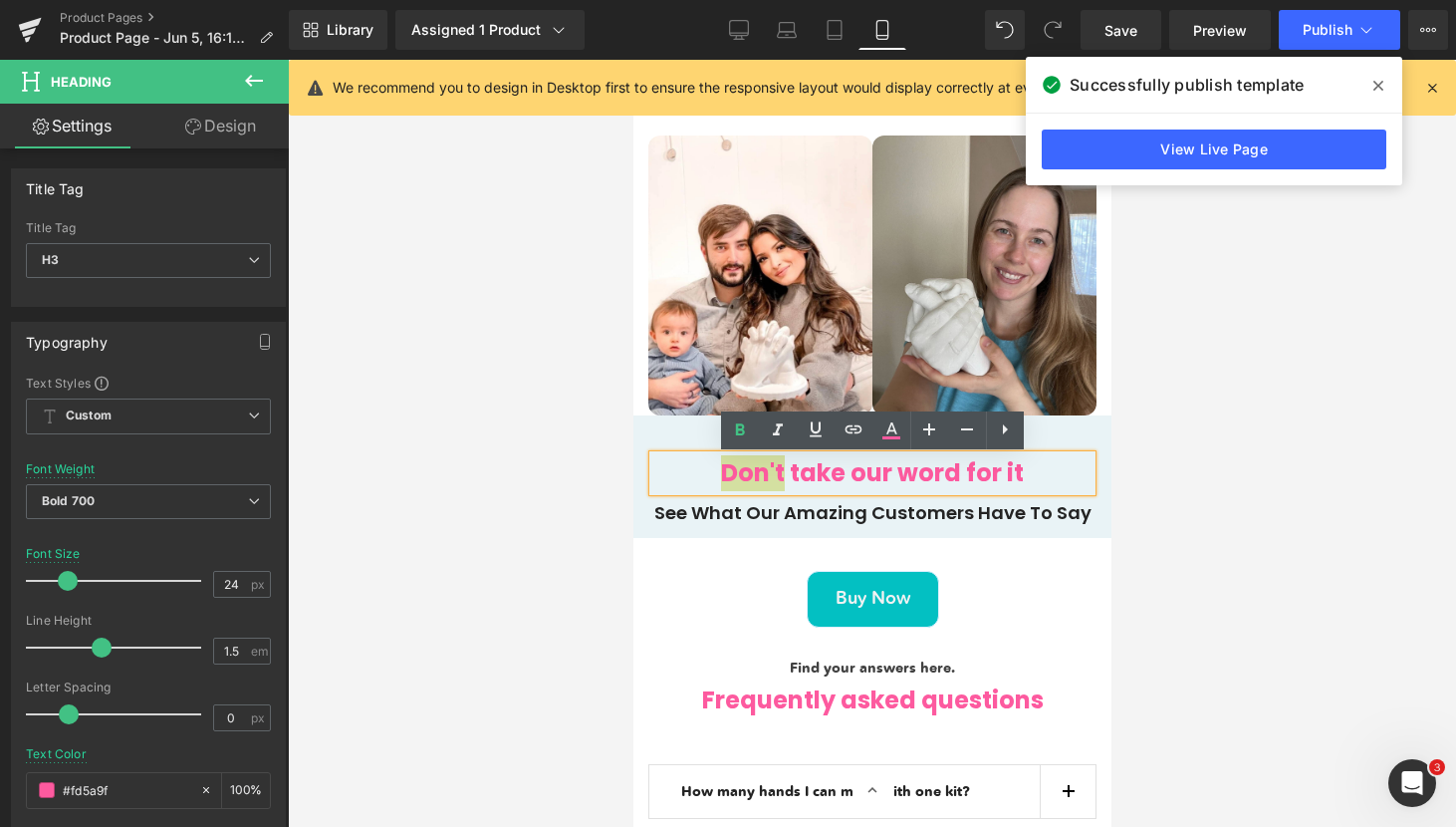 click at bounding box center (871, 443) 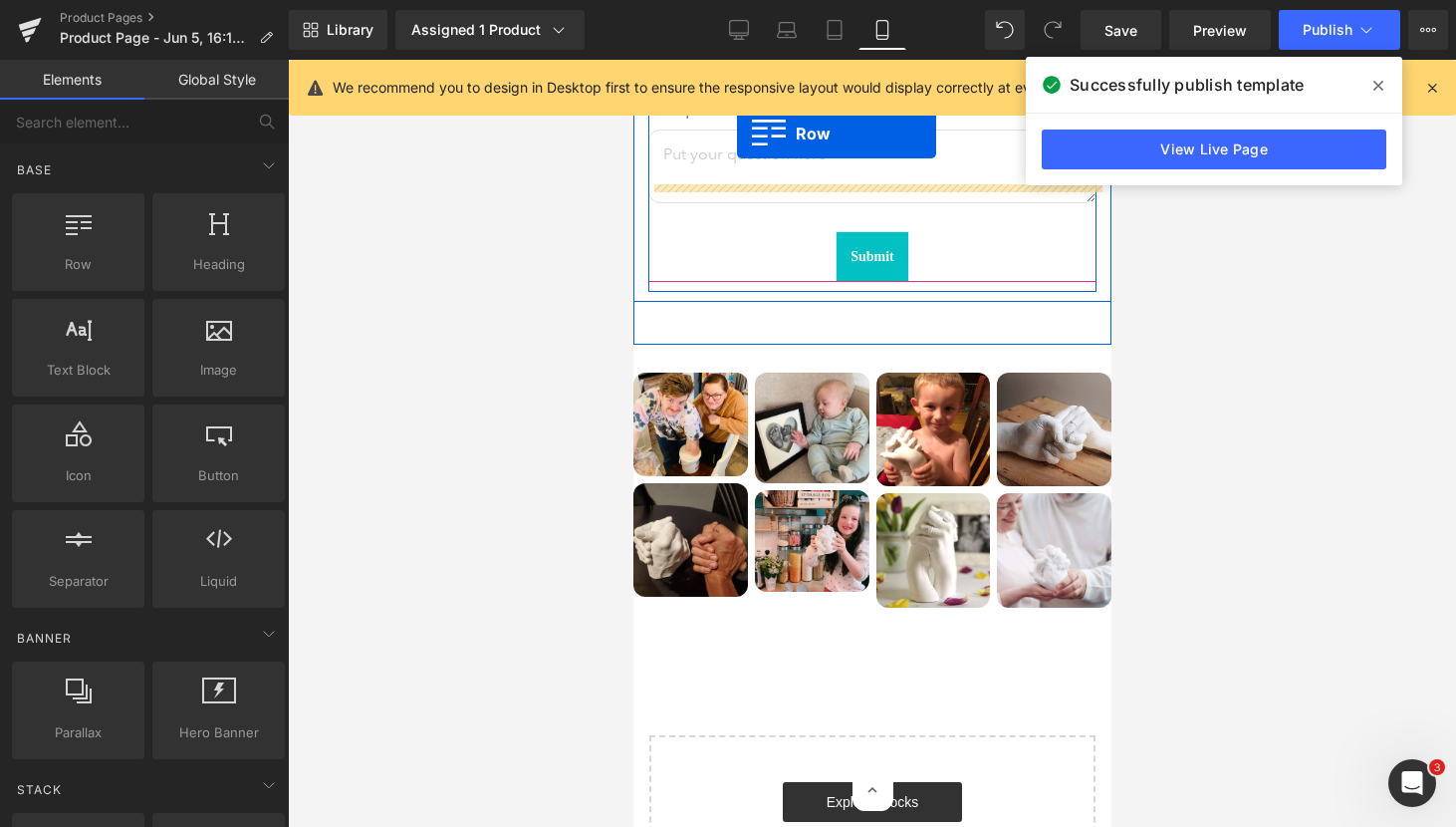 scroll, scrollTop: 4508, scrollLeft: 0, axis: vertical 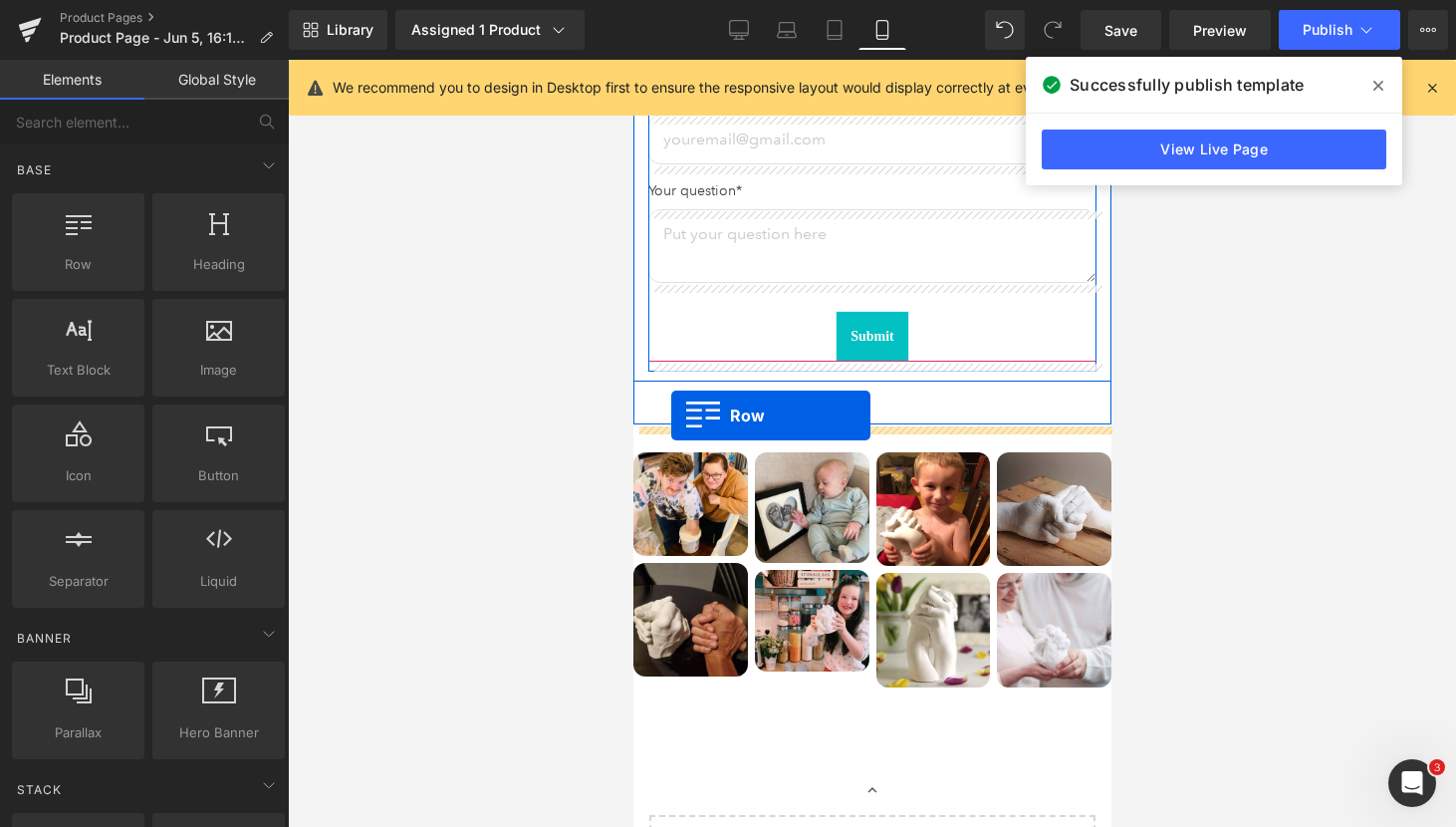 drag, startPoint x: 639, startPoint y: 431, endPoint x: 670, endPoint y: 415, distance: 34.88553 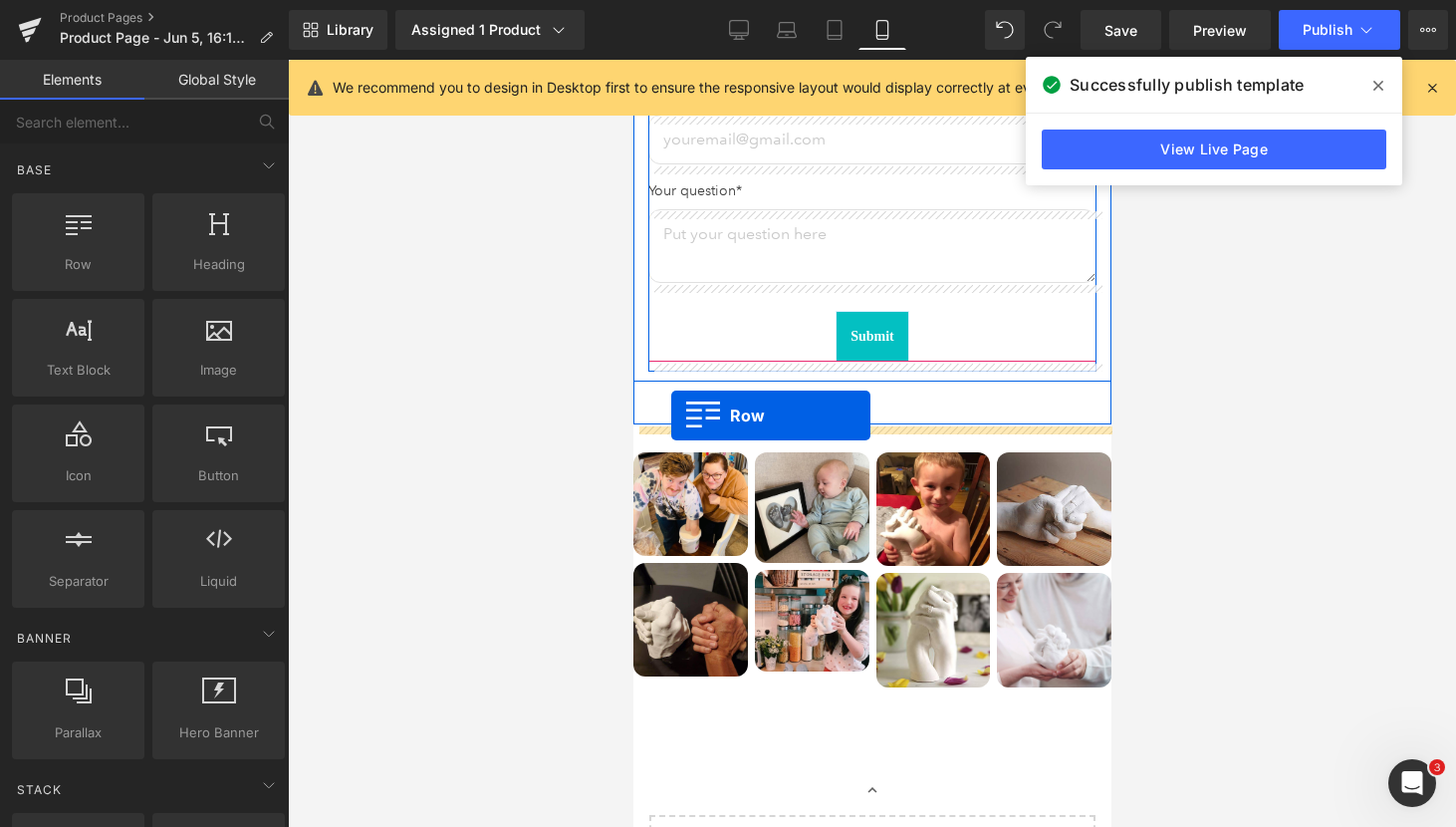 scroll, scrollTop: 4458, scrollLeft: 0, axis: vertical 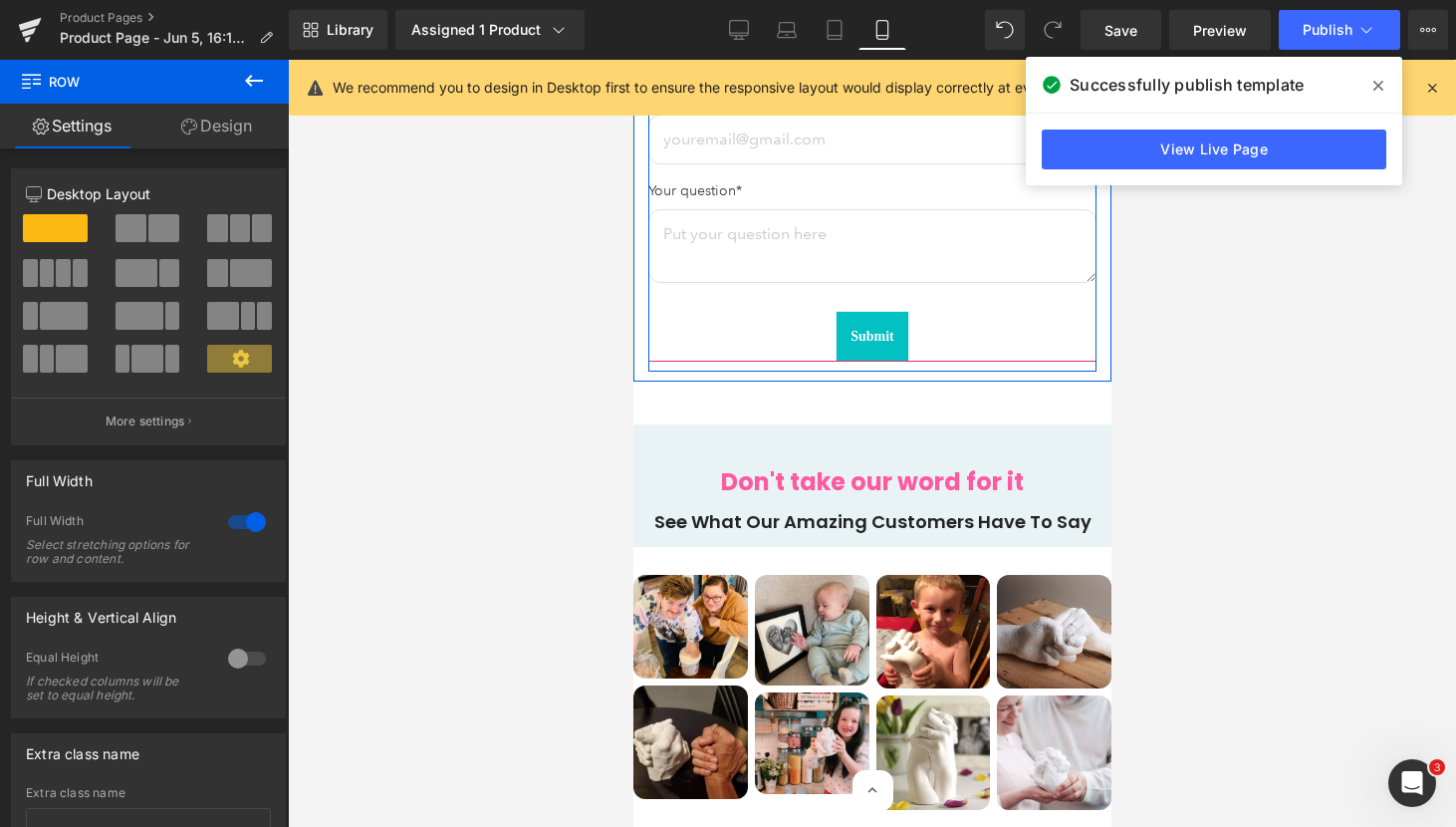 click at bounding box center [871, 443] 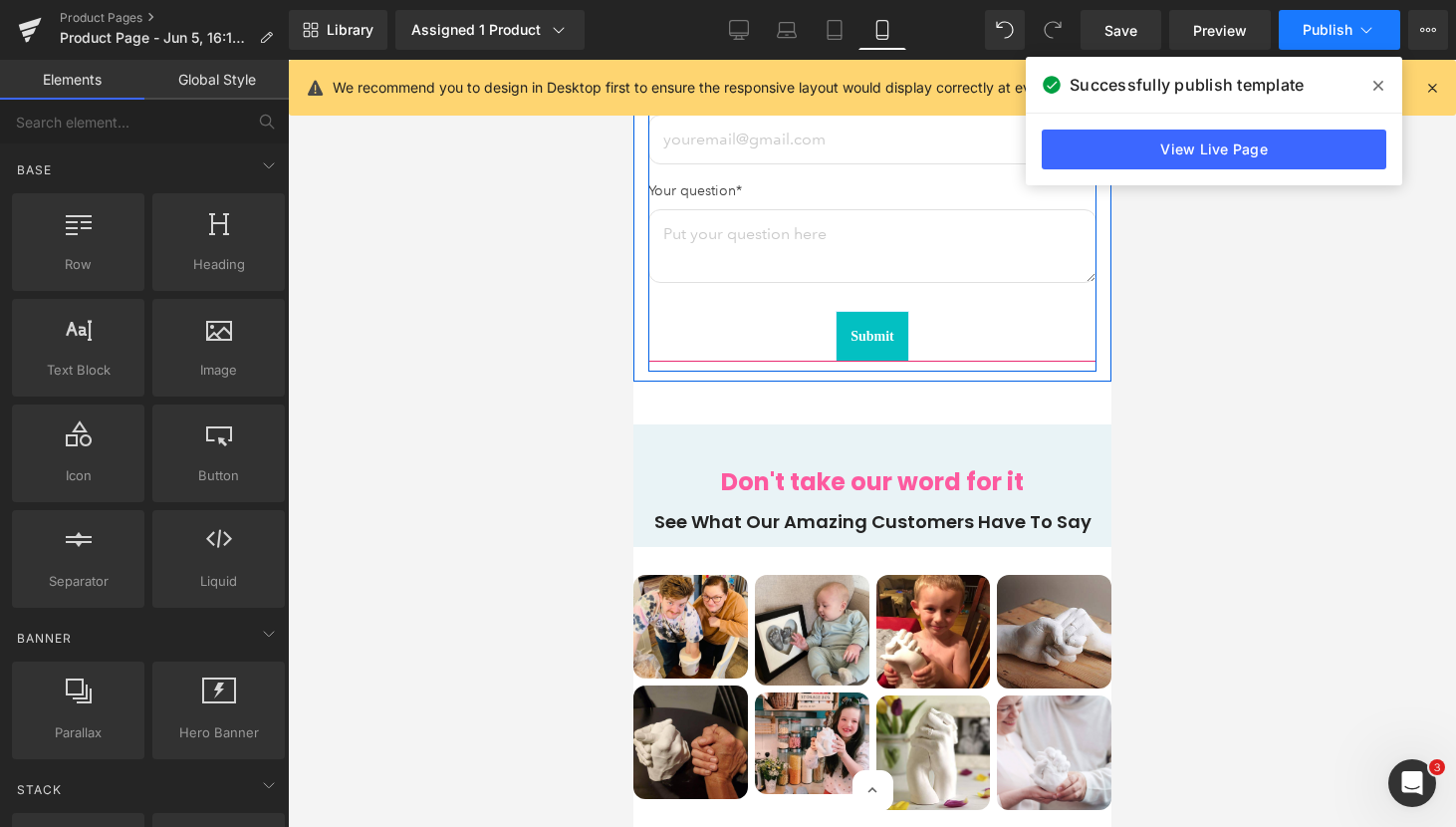 click on "Publish" at bounding box center [1328, 30] 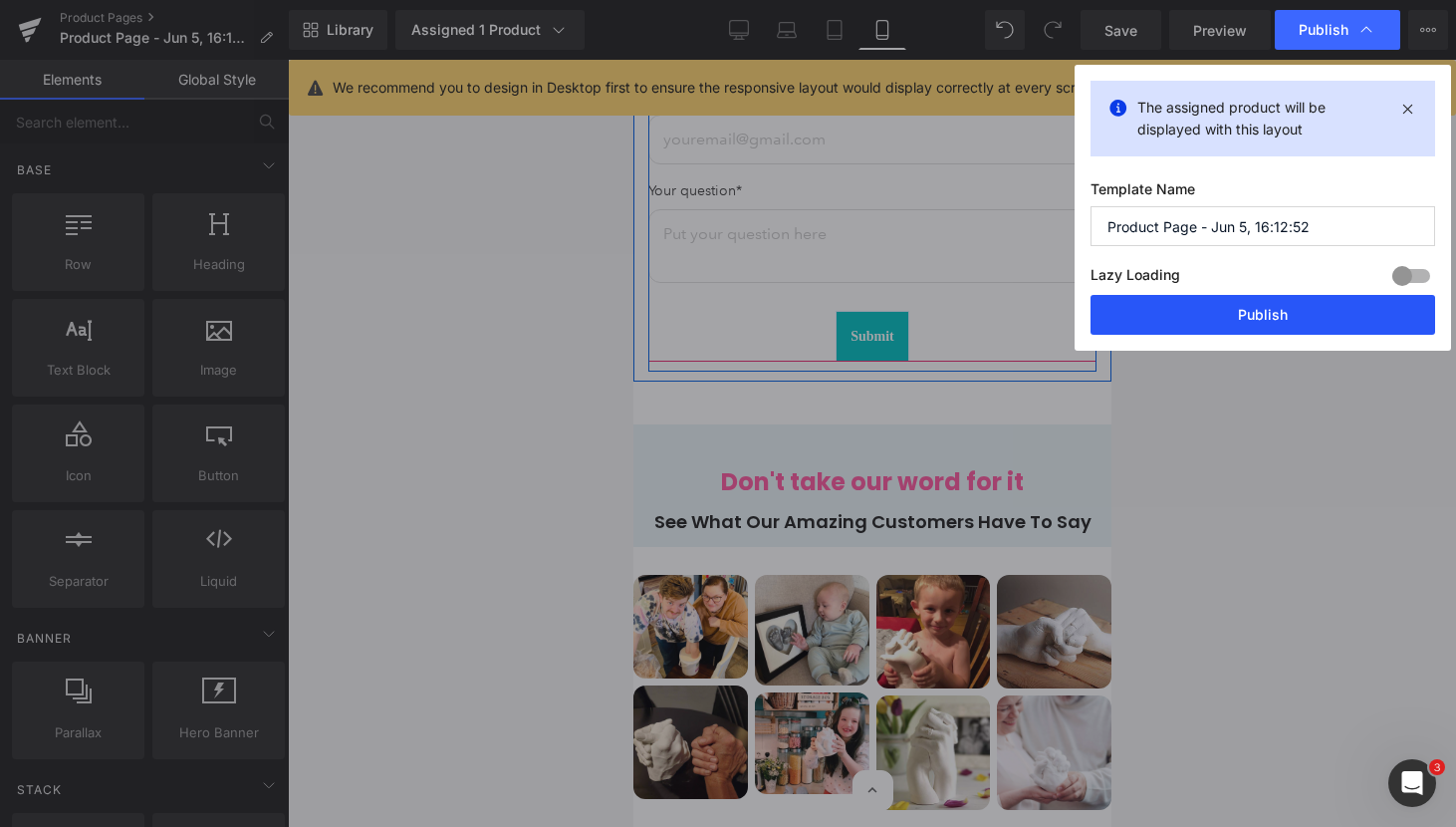 click on "Publish" at bounding box center [1263, 315] 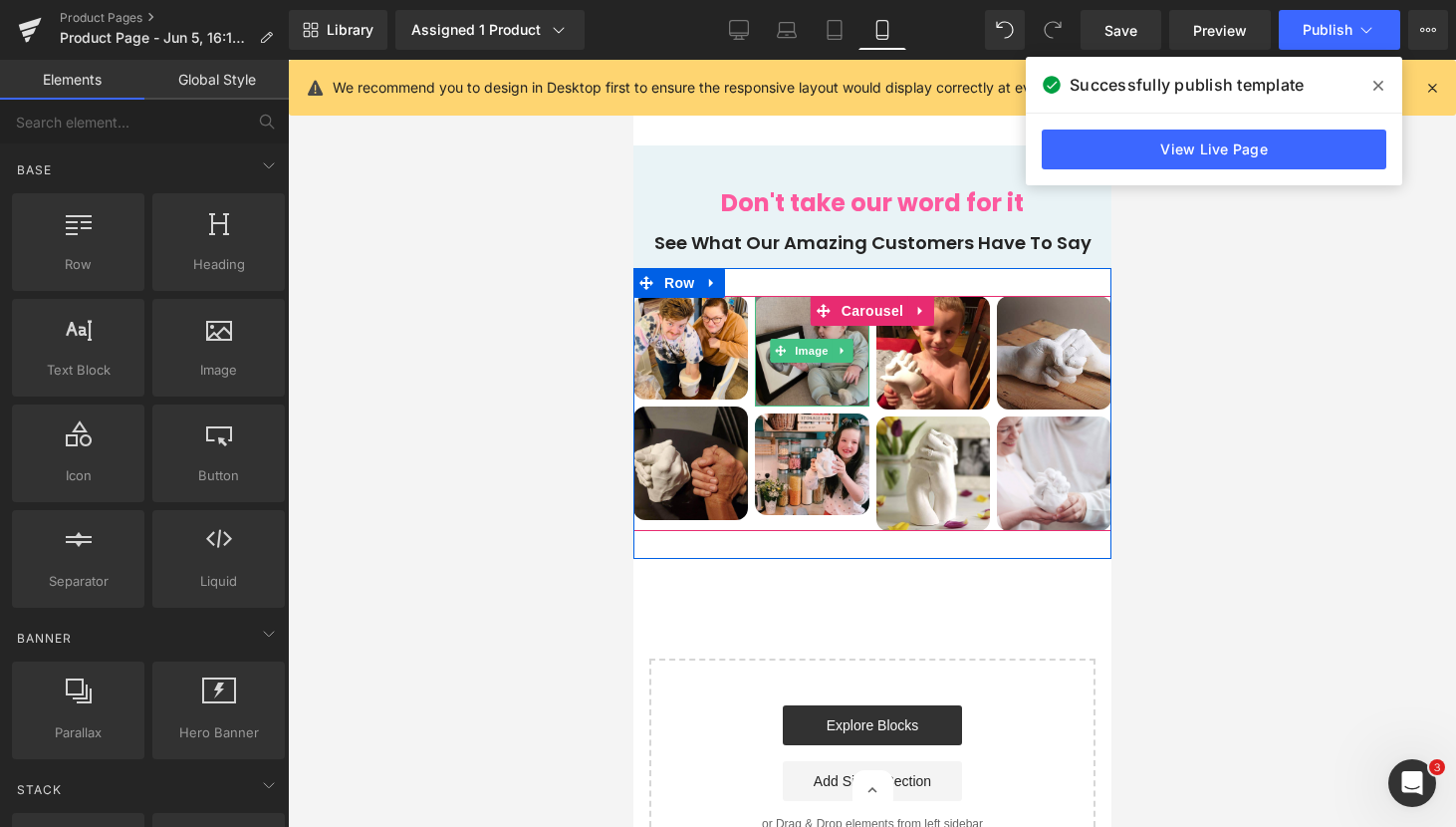 scroll, scrollTop: 4744, scrollLeft: 0, axis: vertical 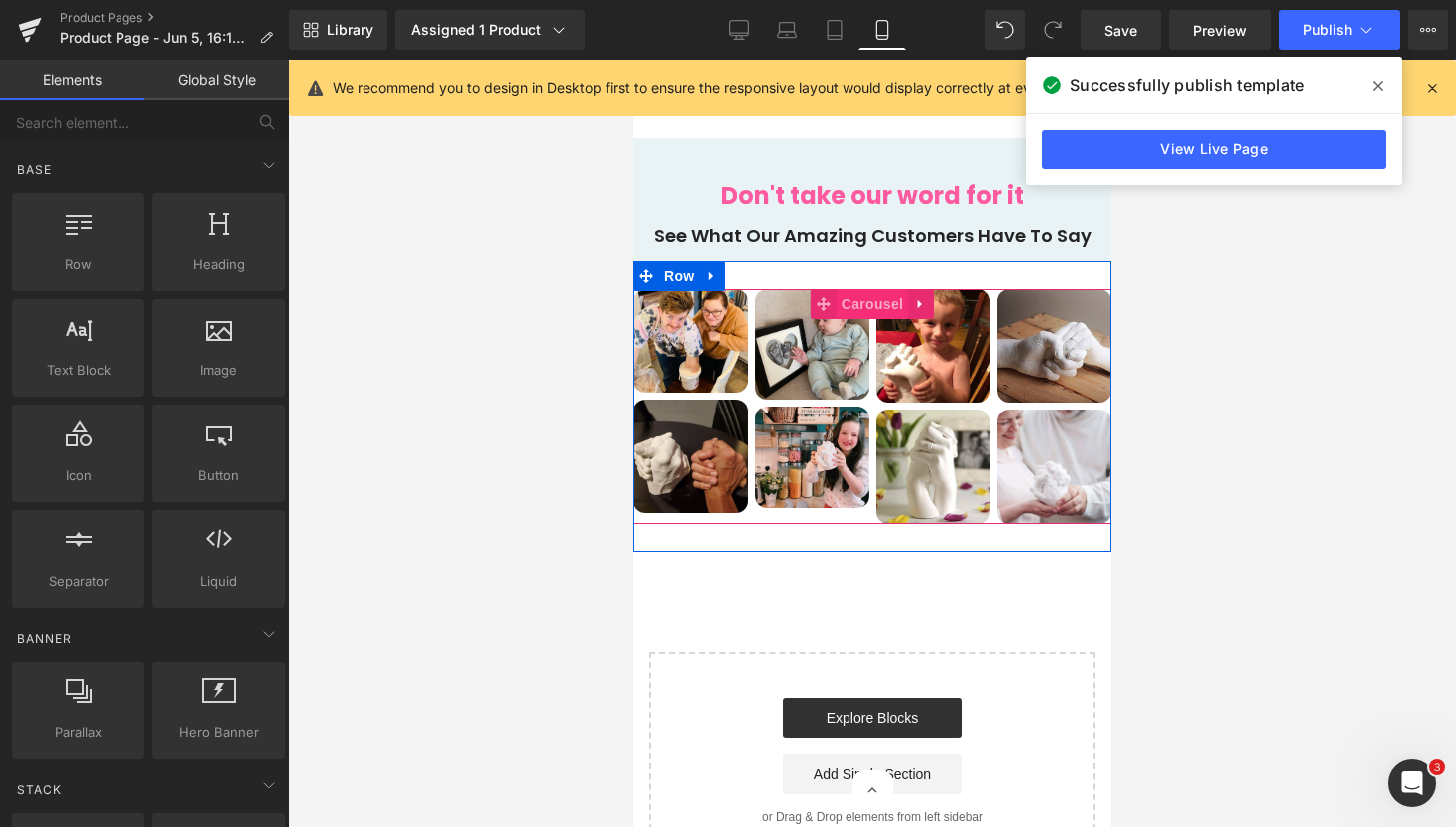 click on "Carousel" at bounding box center (871, 304) 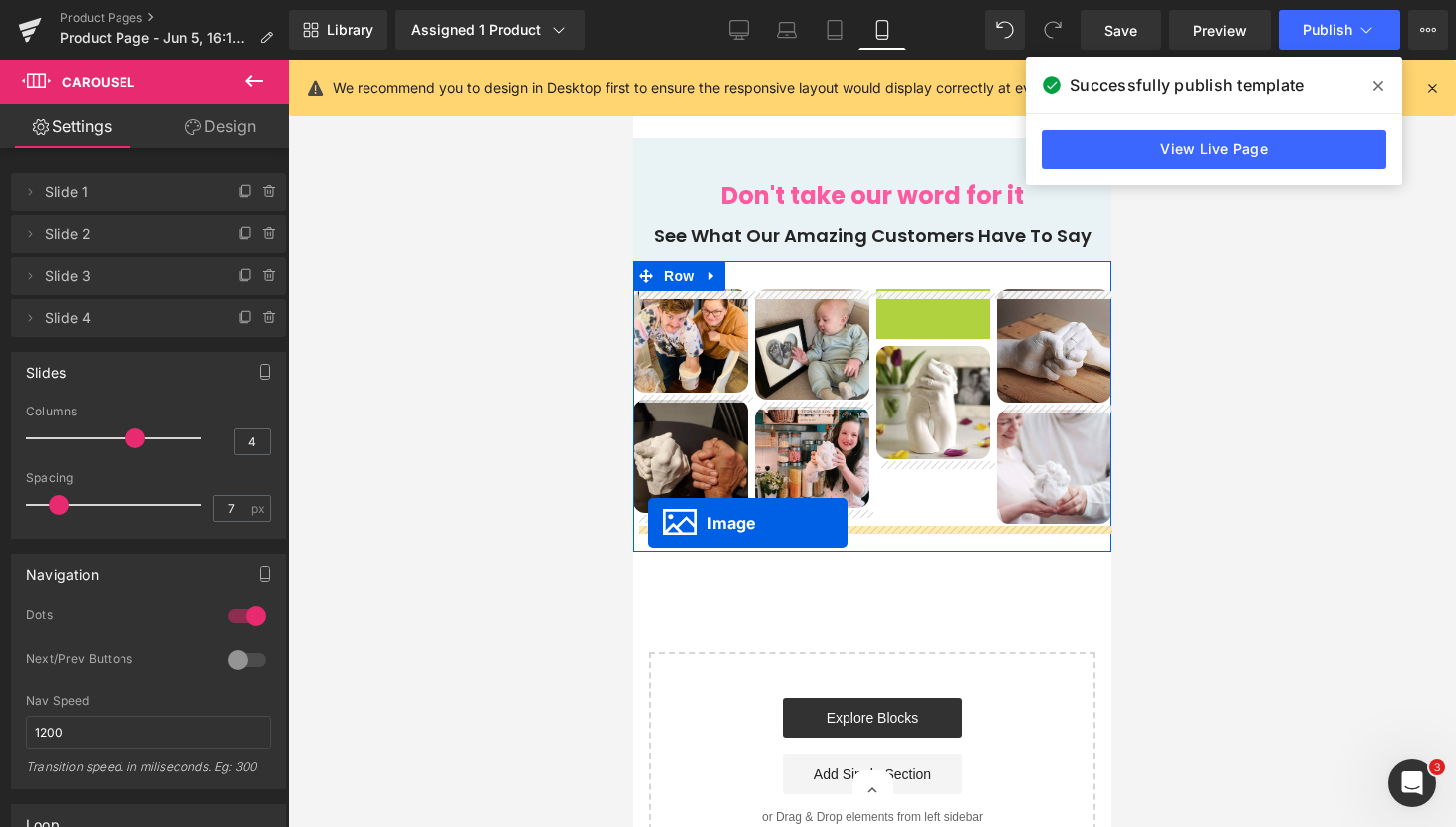 drag, startPoint x: 904, startPoint y: 347, endPoint x: 647, endPoint y: 523, distance: 311.48836 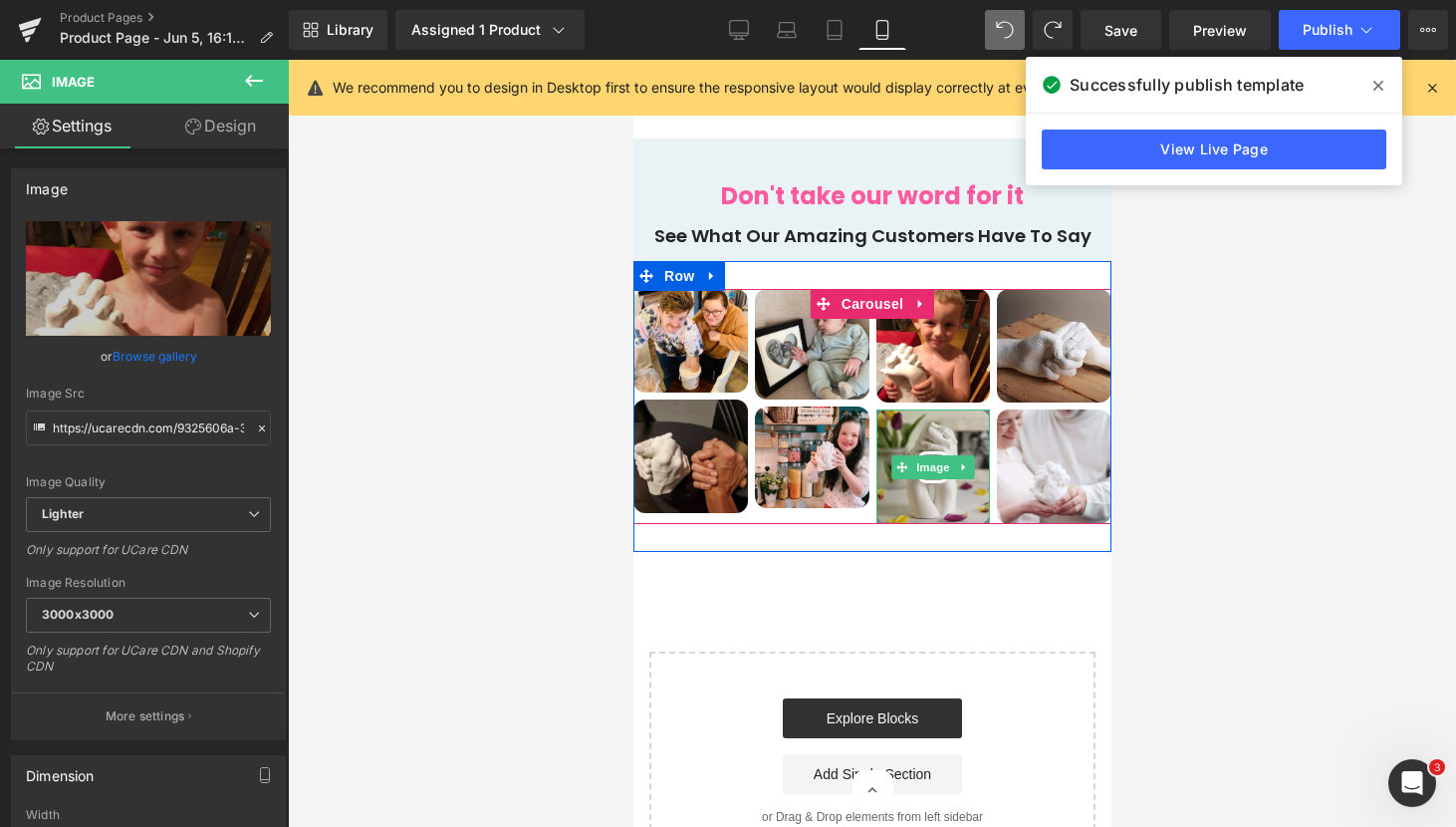 click at bounding box center (932, 466) 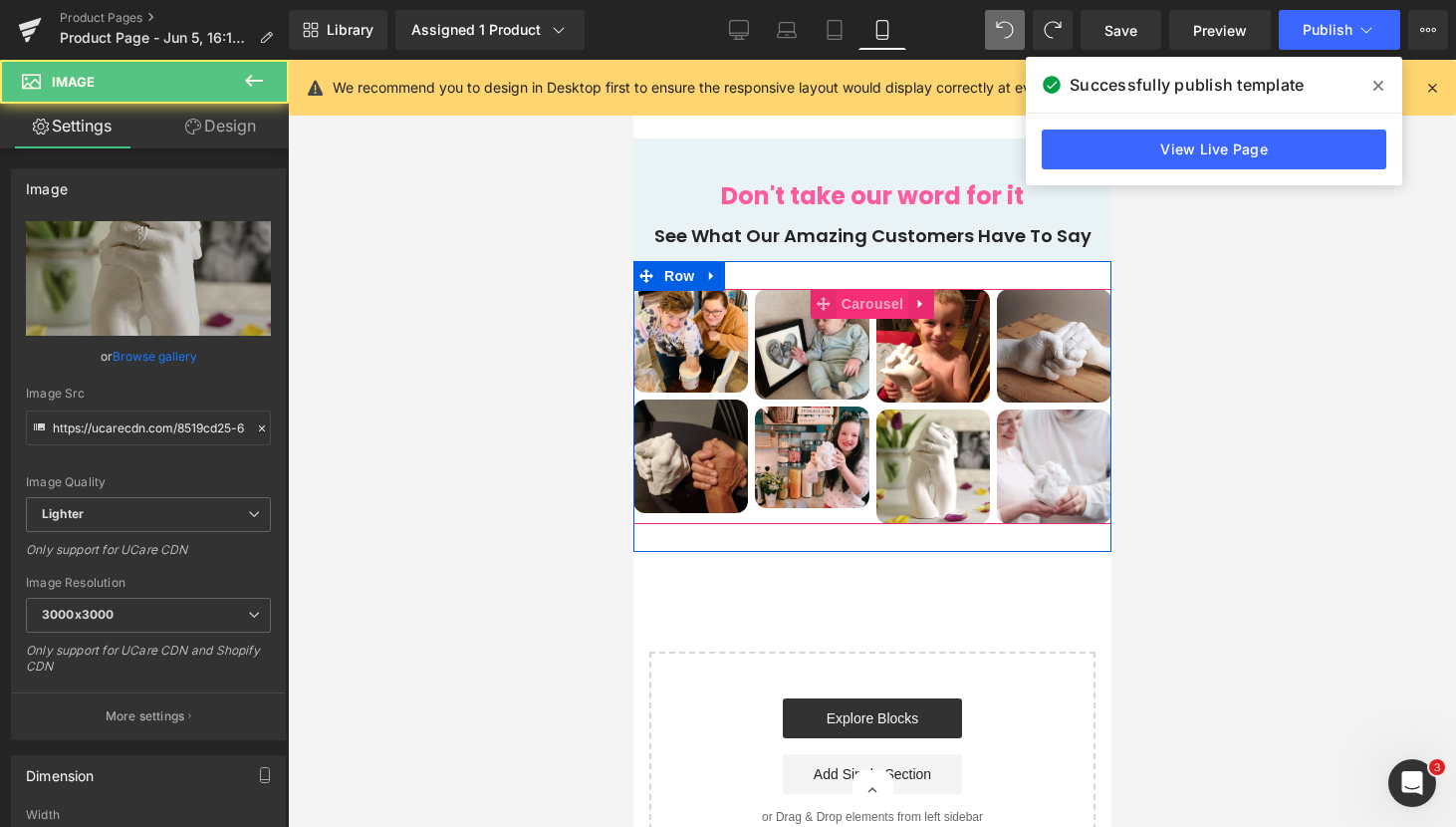 click on "Carousel" at bounding box center [871, 304] 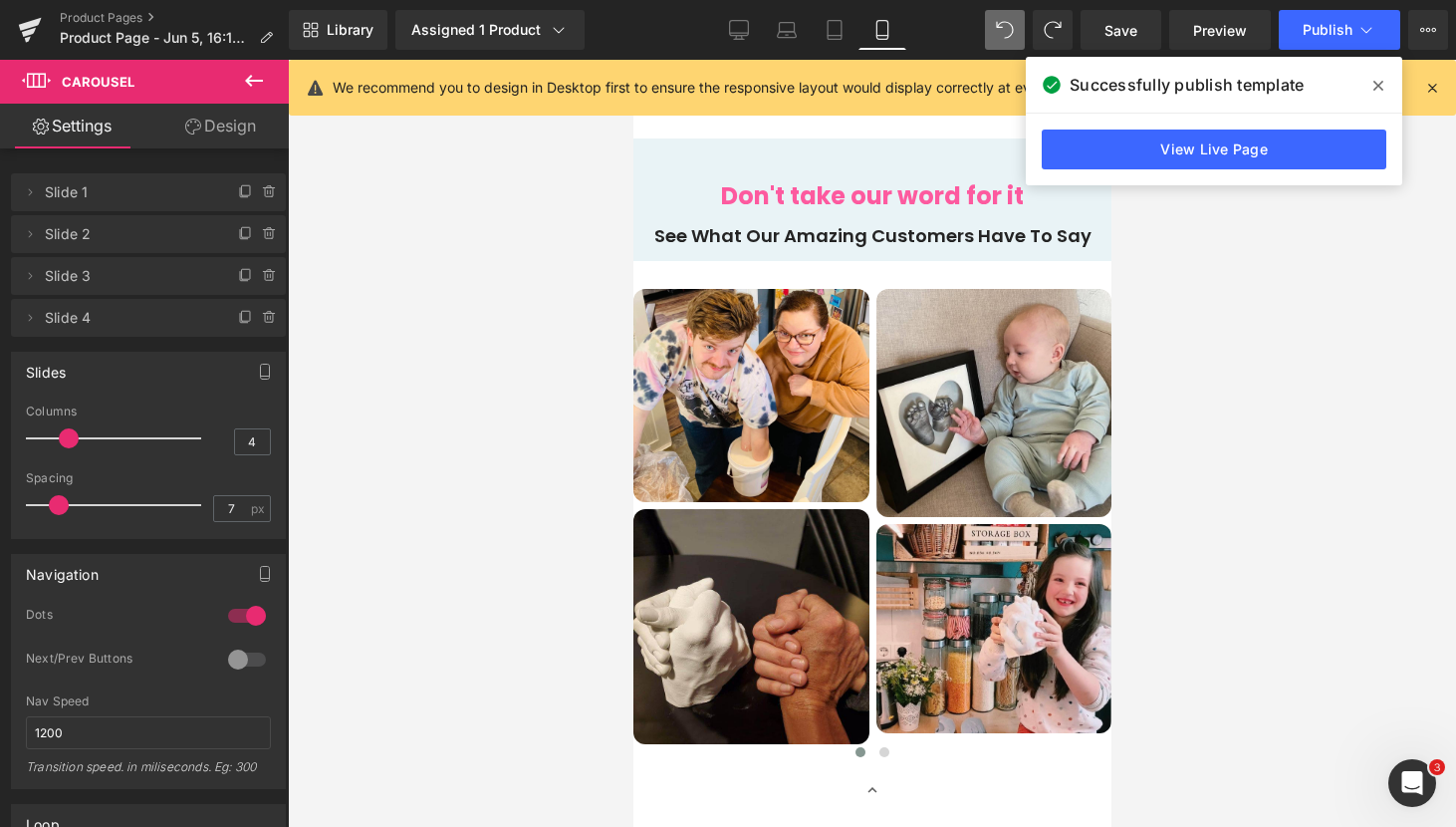 drag, startPoint x: 135, startPoint y: 438, endPoint x: 84, endPoint y: 435, distance: 51.088159 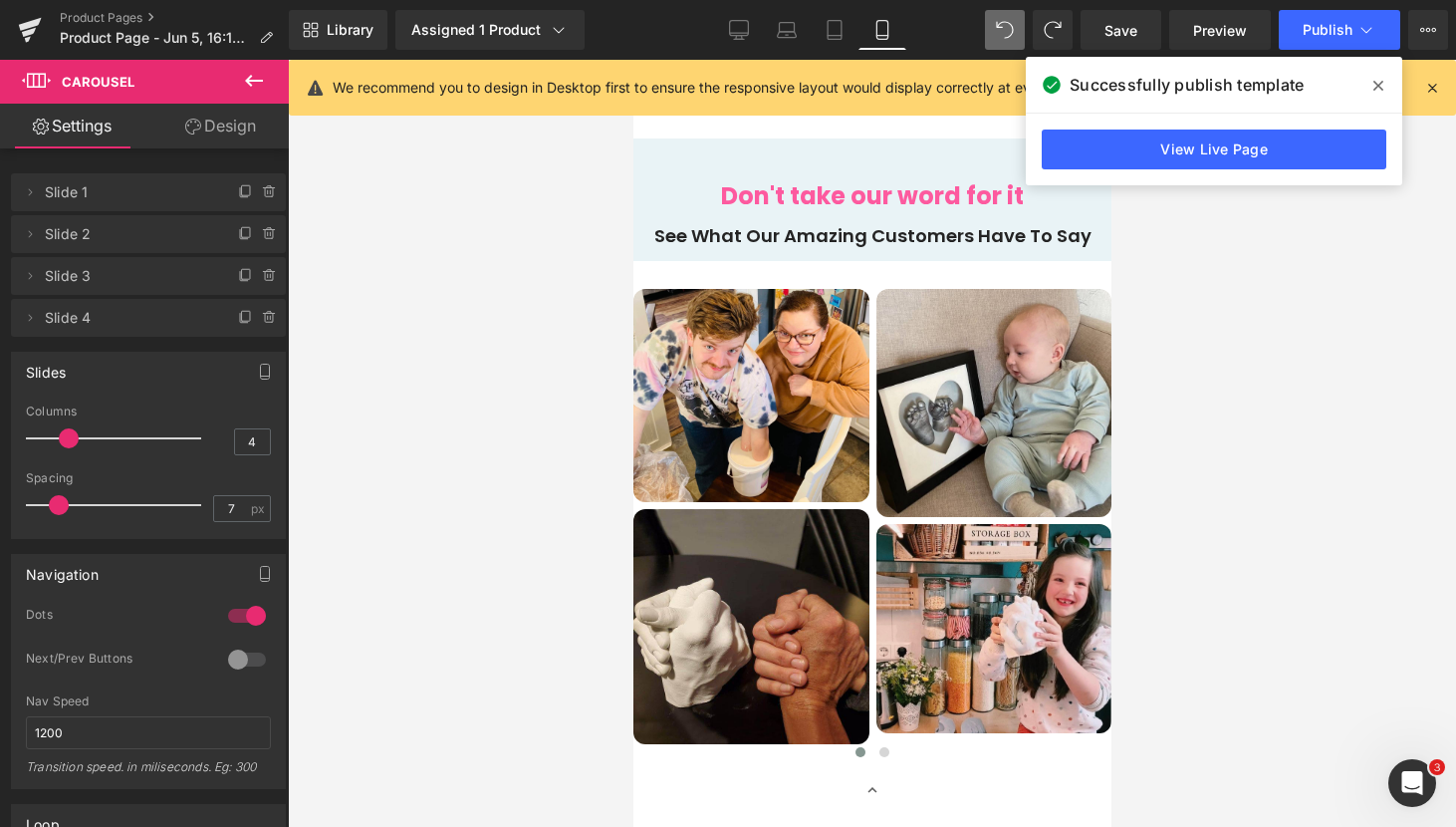click at bounding box center (119, 438) 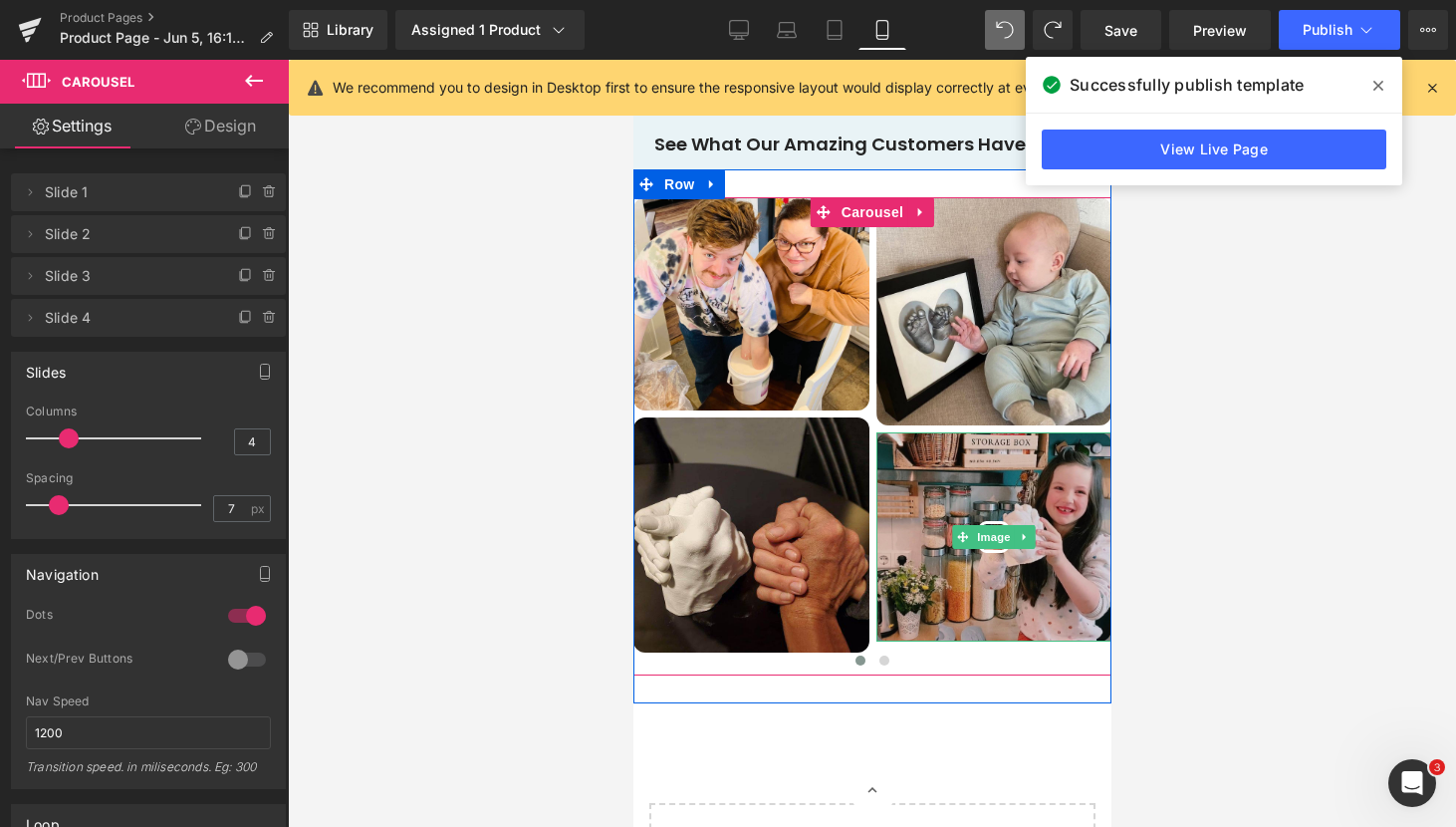 scroll, scrollTop: 4828, scrollLeft: 0, axis: vertical 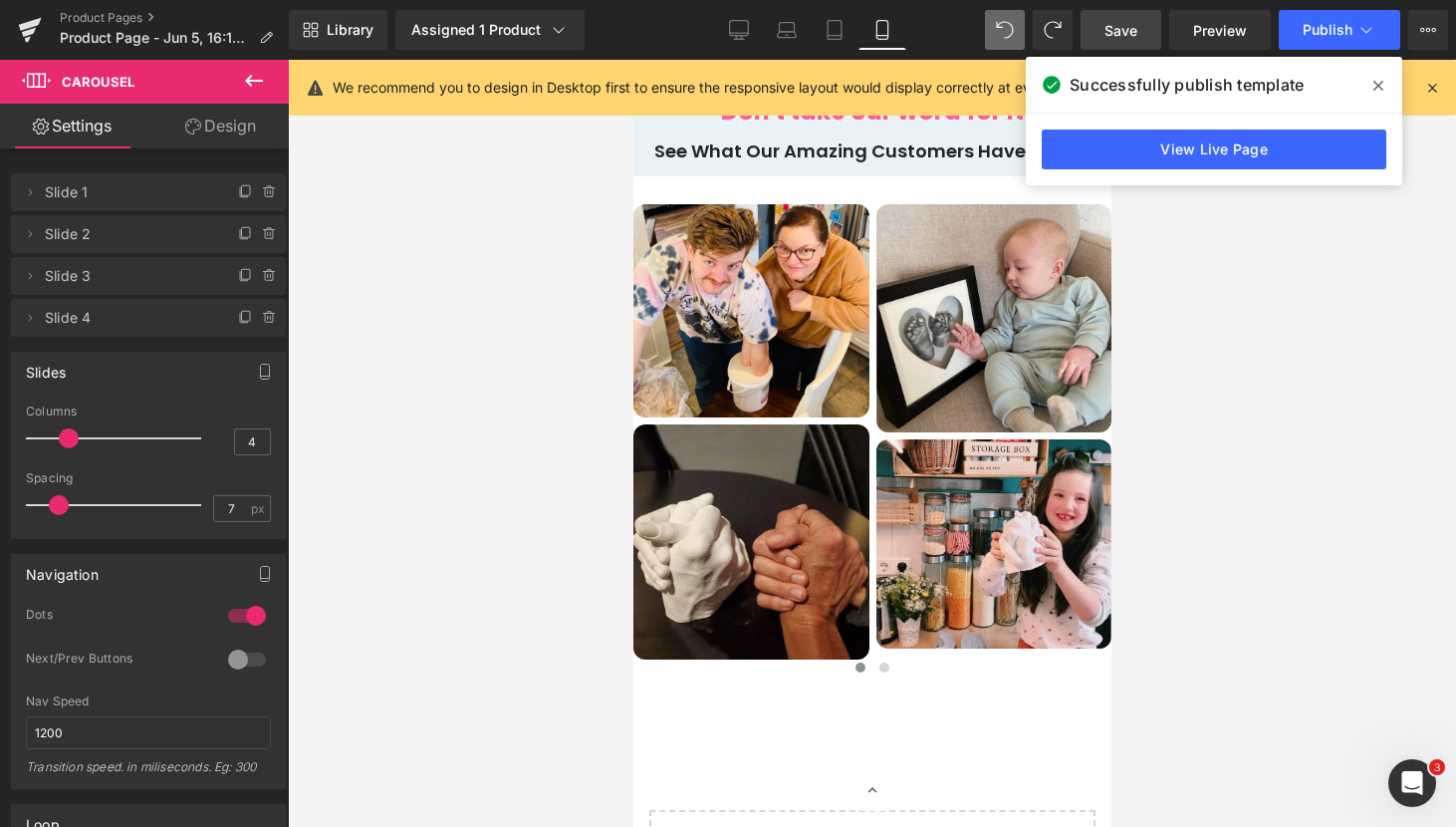 click on "Save" at bounding box center [1120, 30] 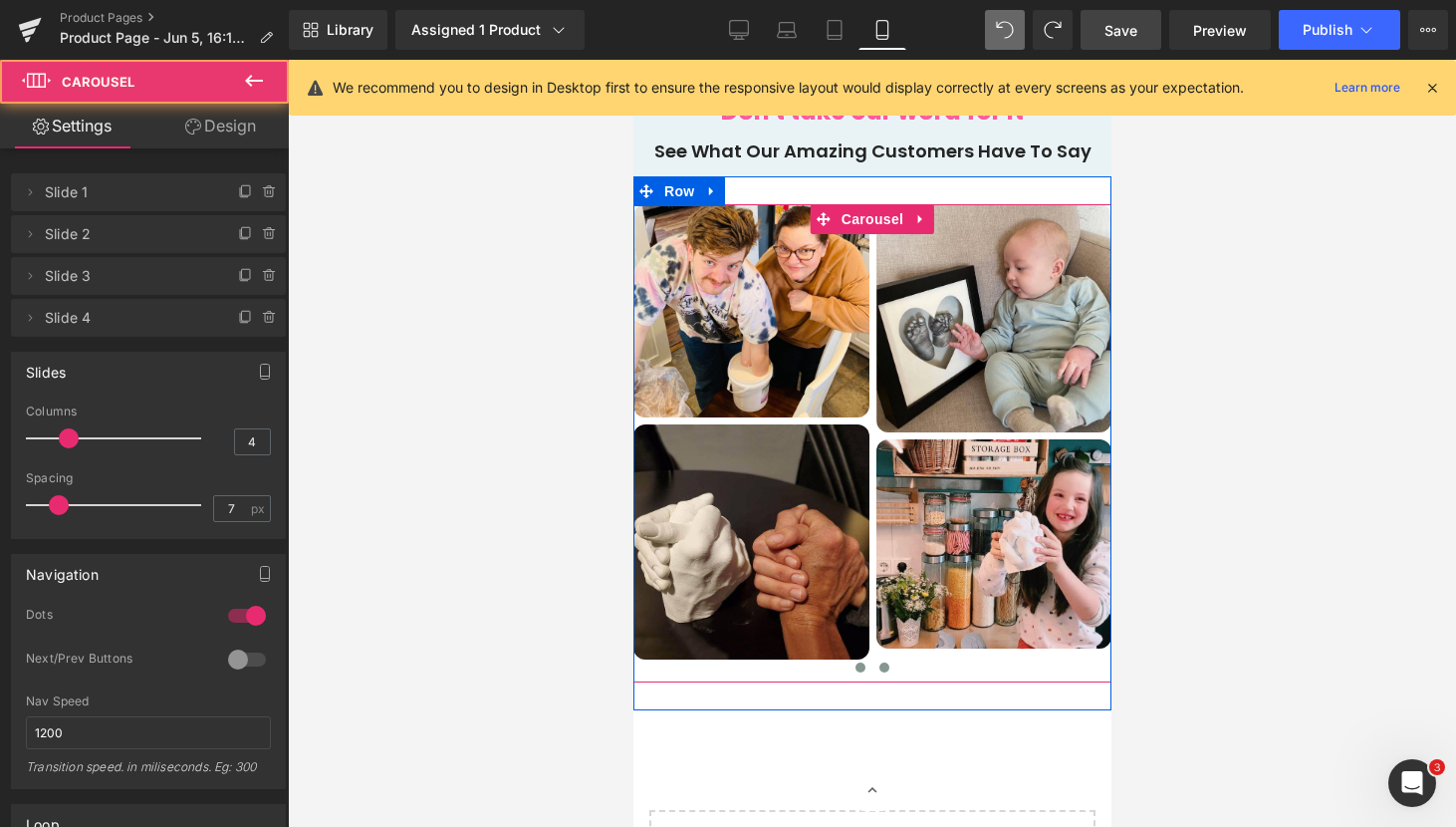 click at bounding box center (883, 668) 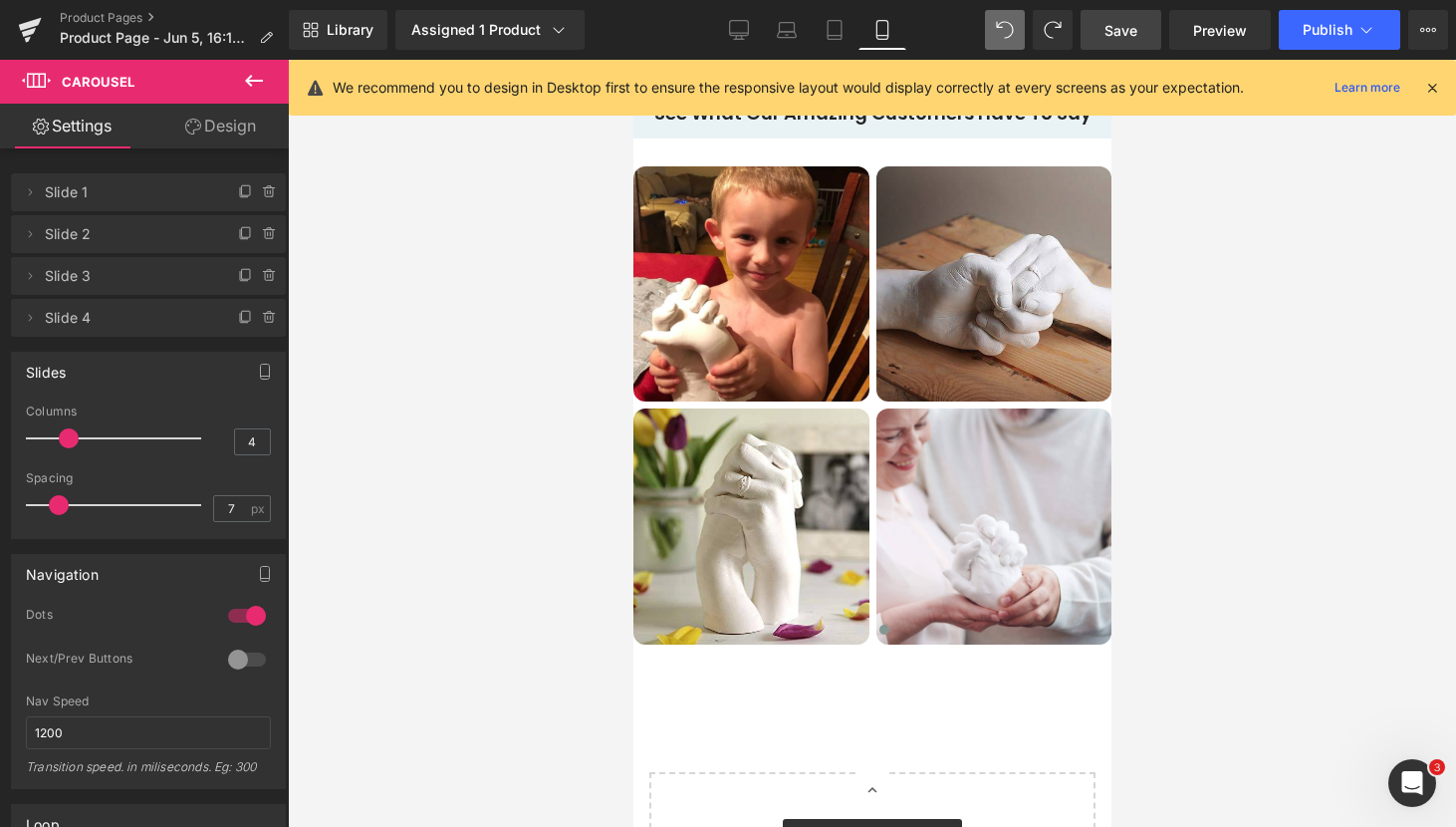 scroll, scrollTop: 4865, scrollLeft: 0, axis: vertical 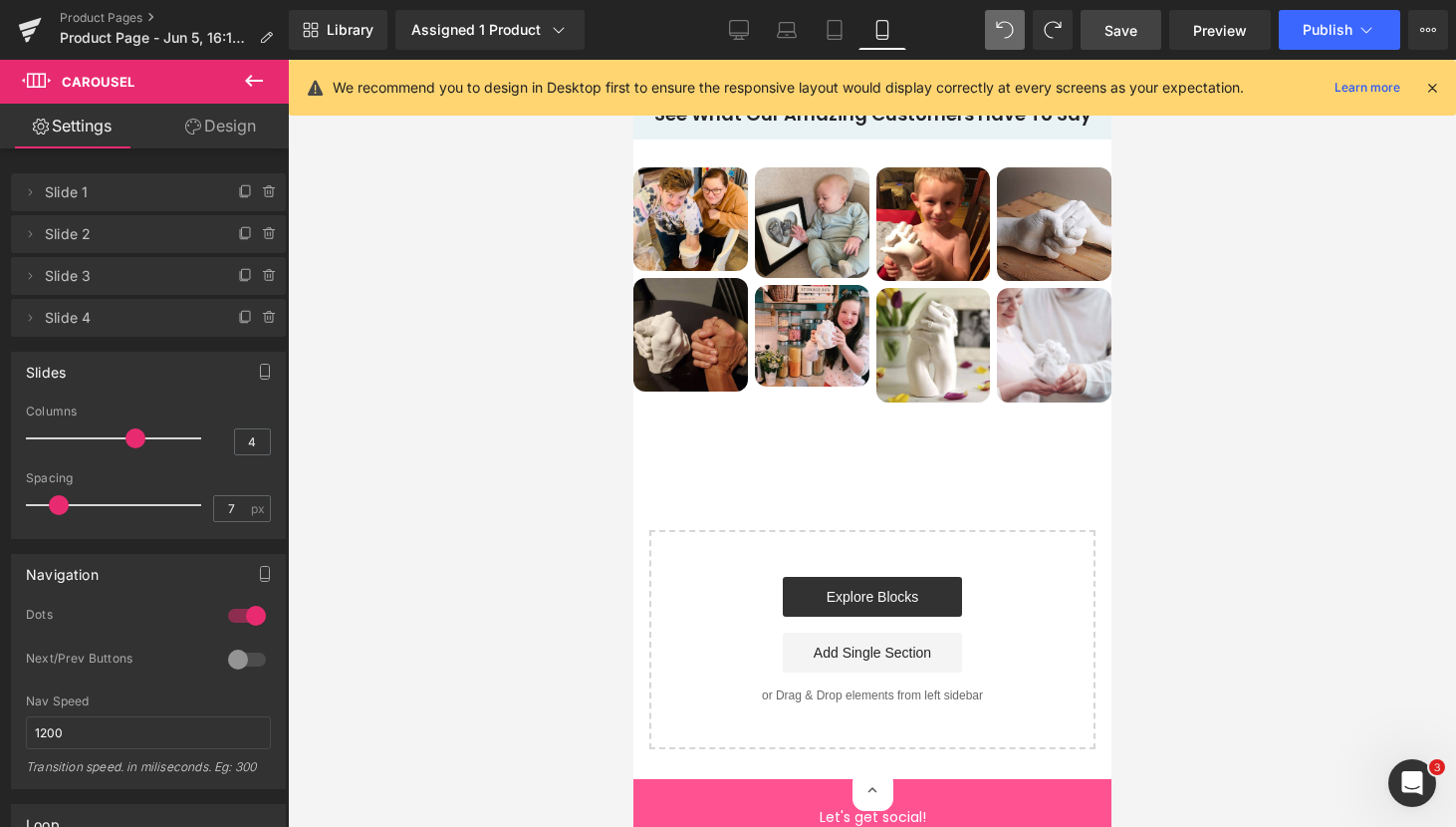 drag, startPoint x: 68, startPoint y: 436, endPoint x: 121, endPoint y: 445, distance: 53.75872 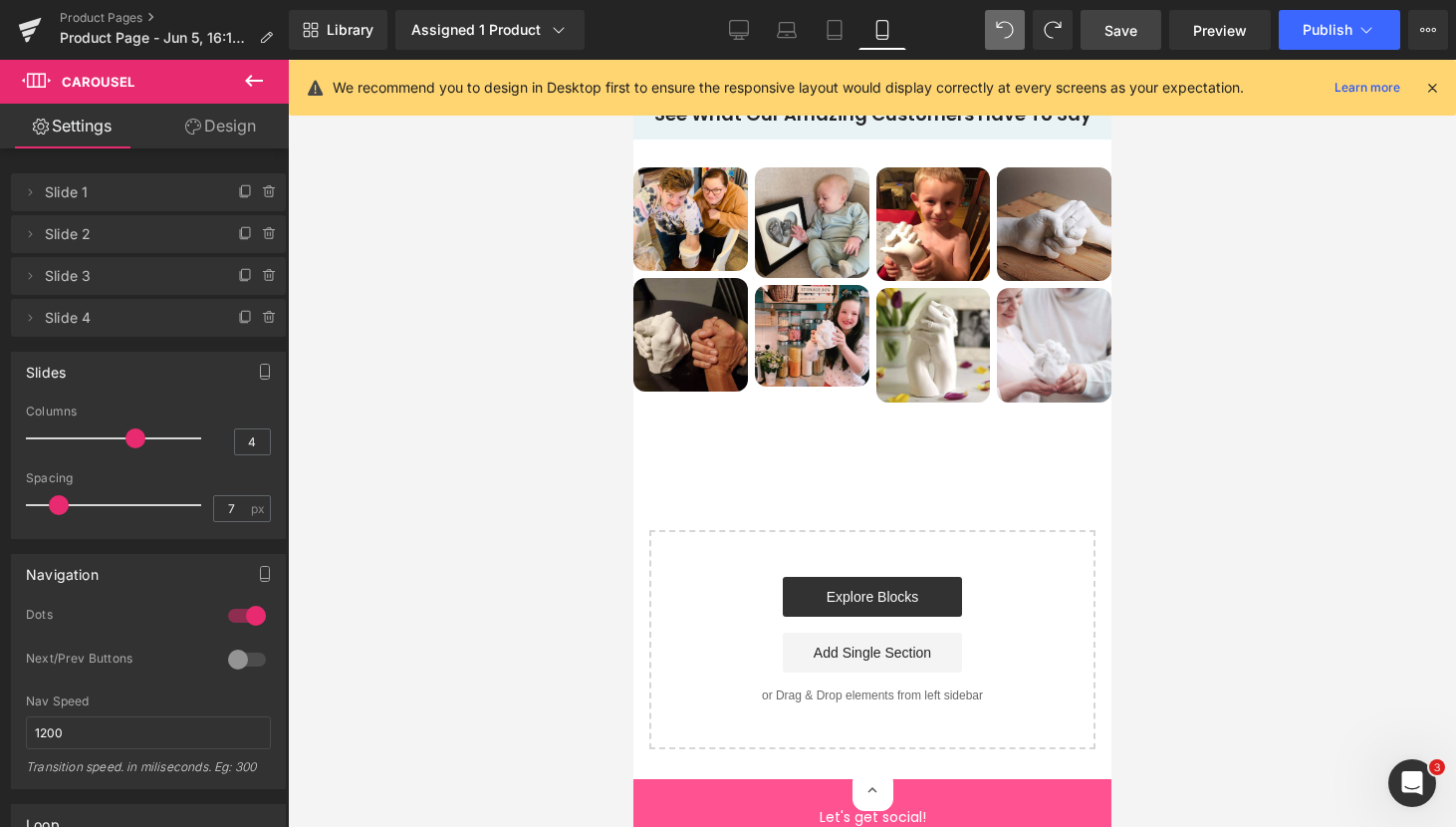 click at bounding box center [119, 438] 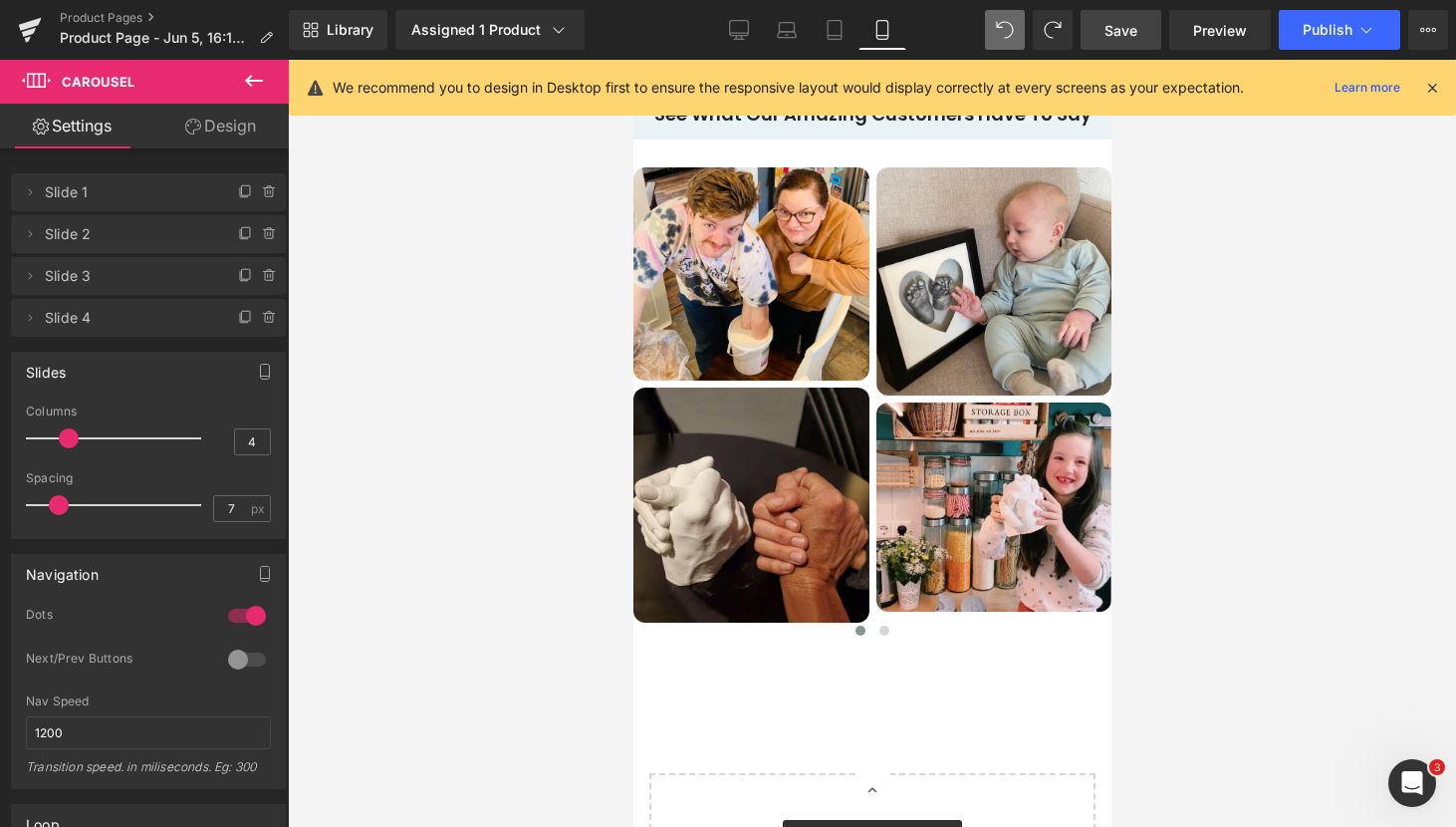 drag, startPoint x: 122, startPoint y: 438, endPoint x: 71, endPoint y: 429, distance: 51.78803 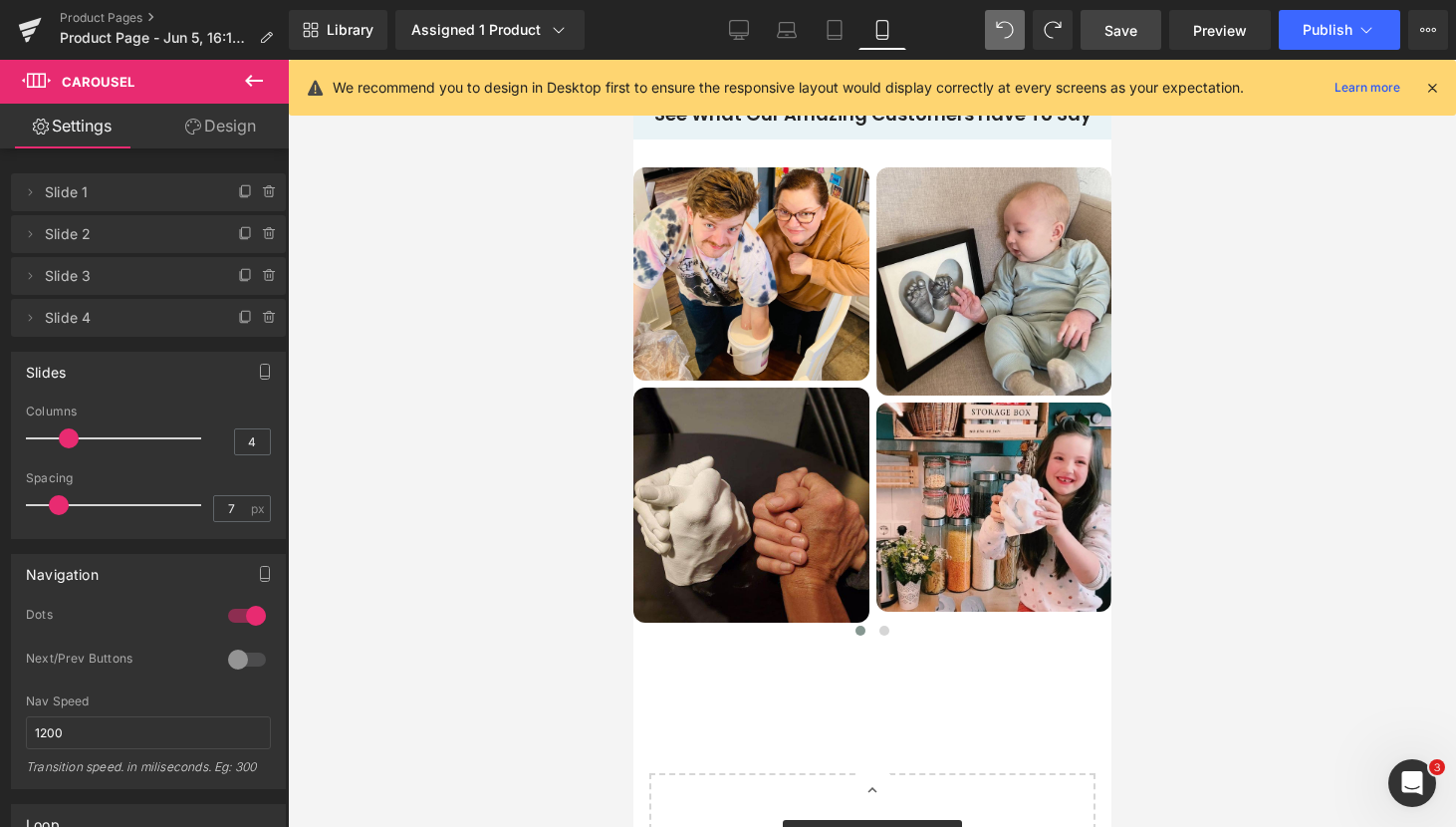 click at bounding box center (69, 438) 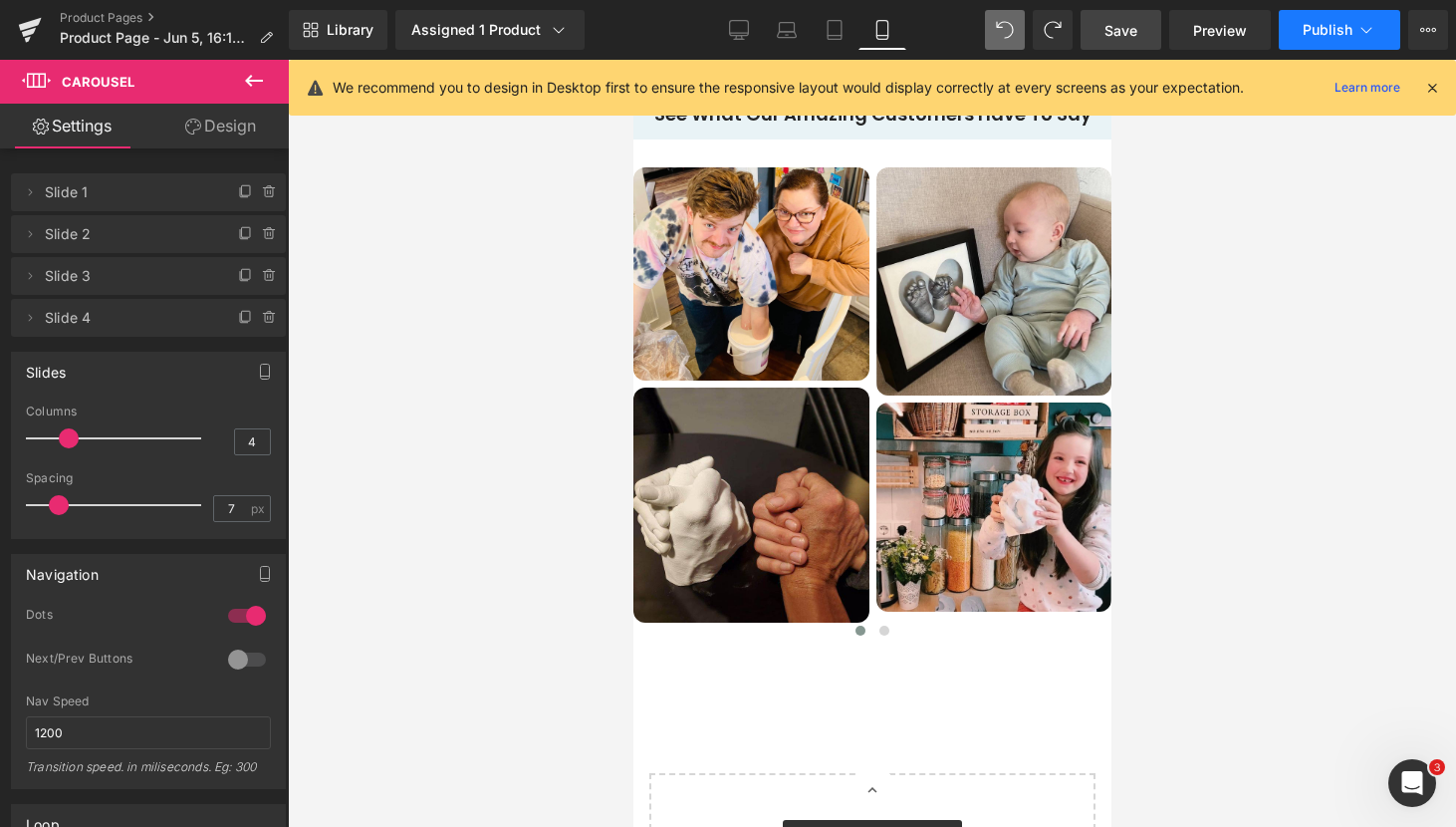 click on "Publish" at bounding box center [1328, 30] 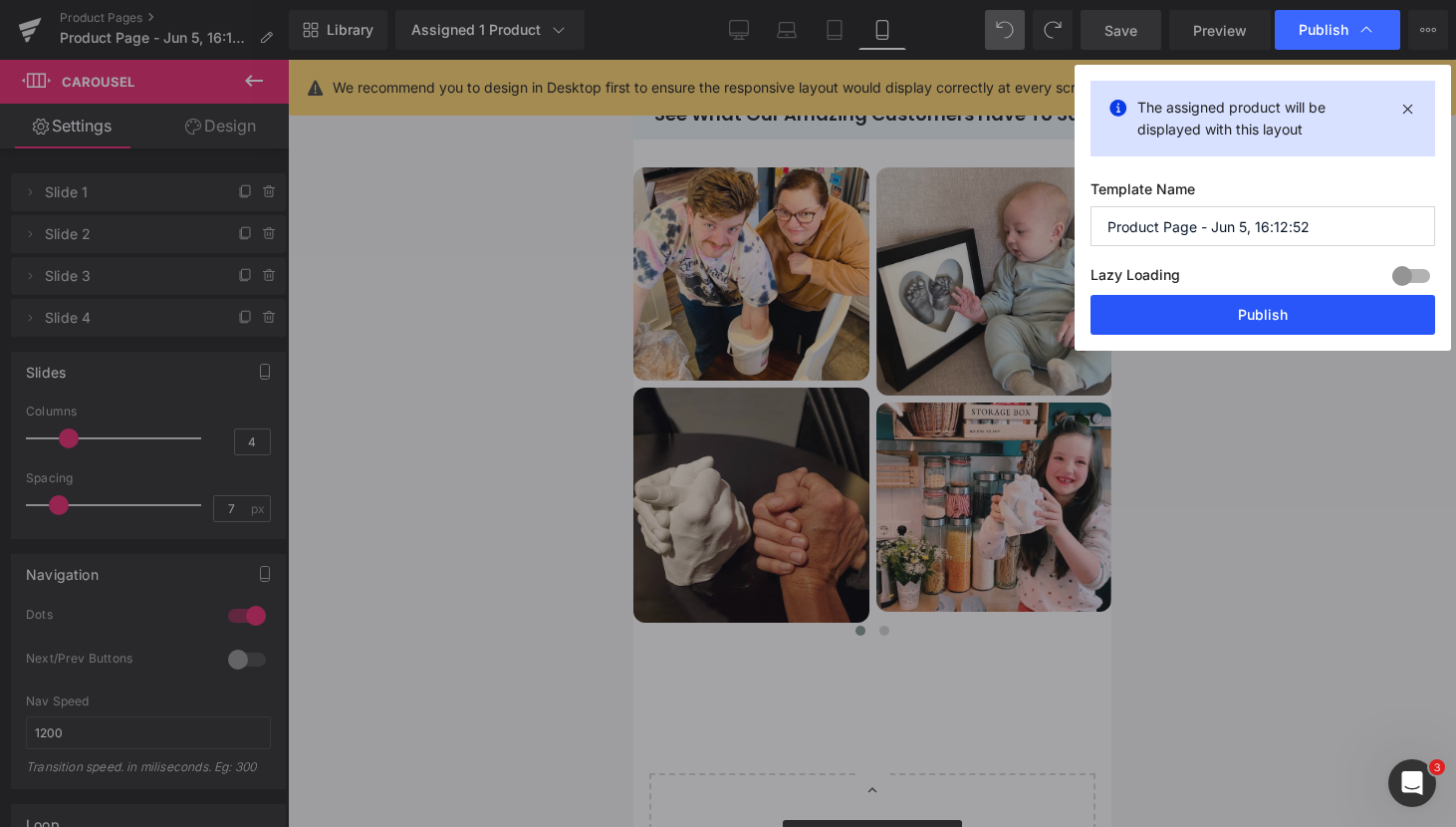 click on "Publish" at bounding box center [1263, 315] 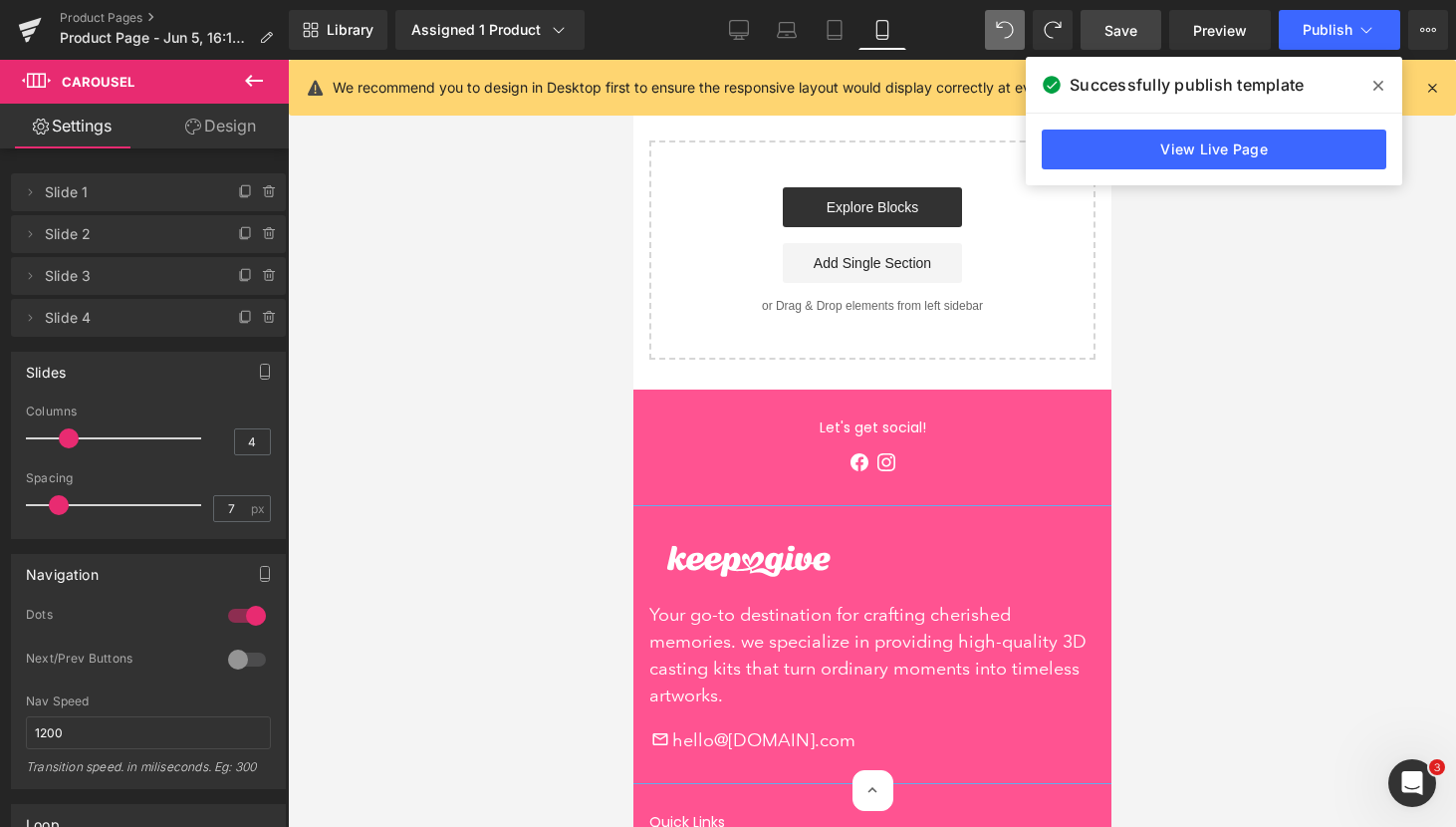 scroll, scrollTop: 5501, scrollLeft: 0, axis: vertical 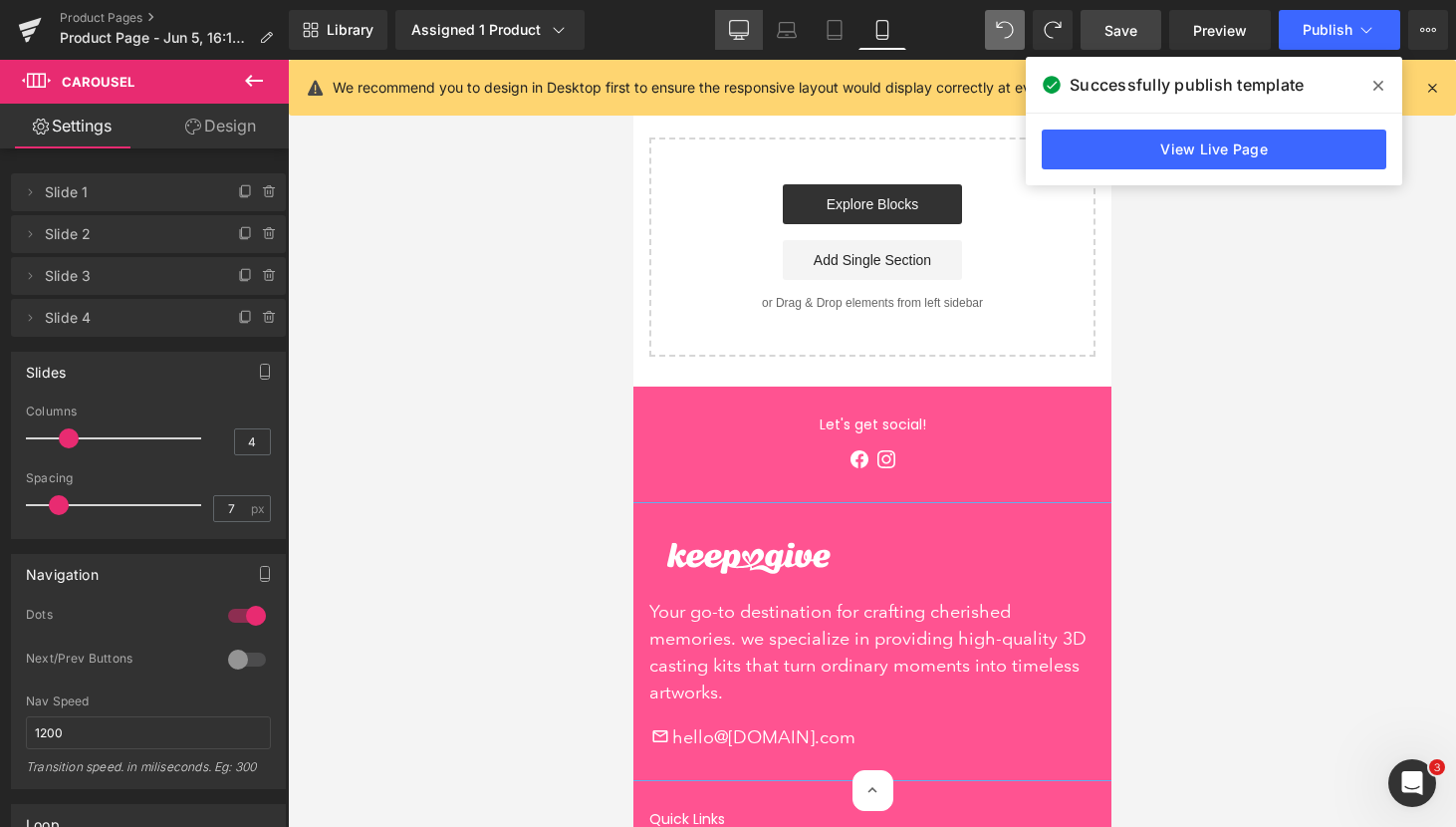 click on "Desktop" at bounding box center [739, 30] 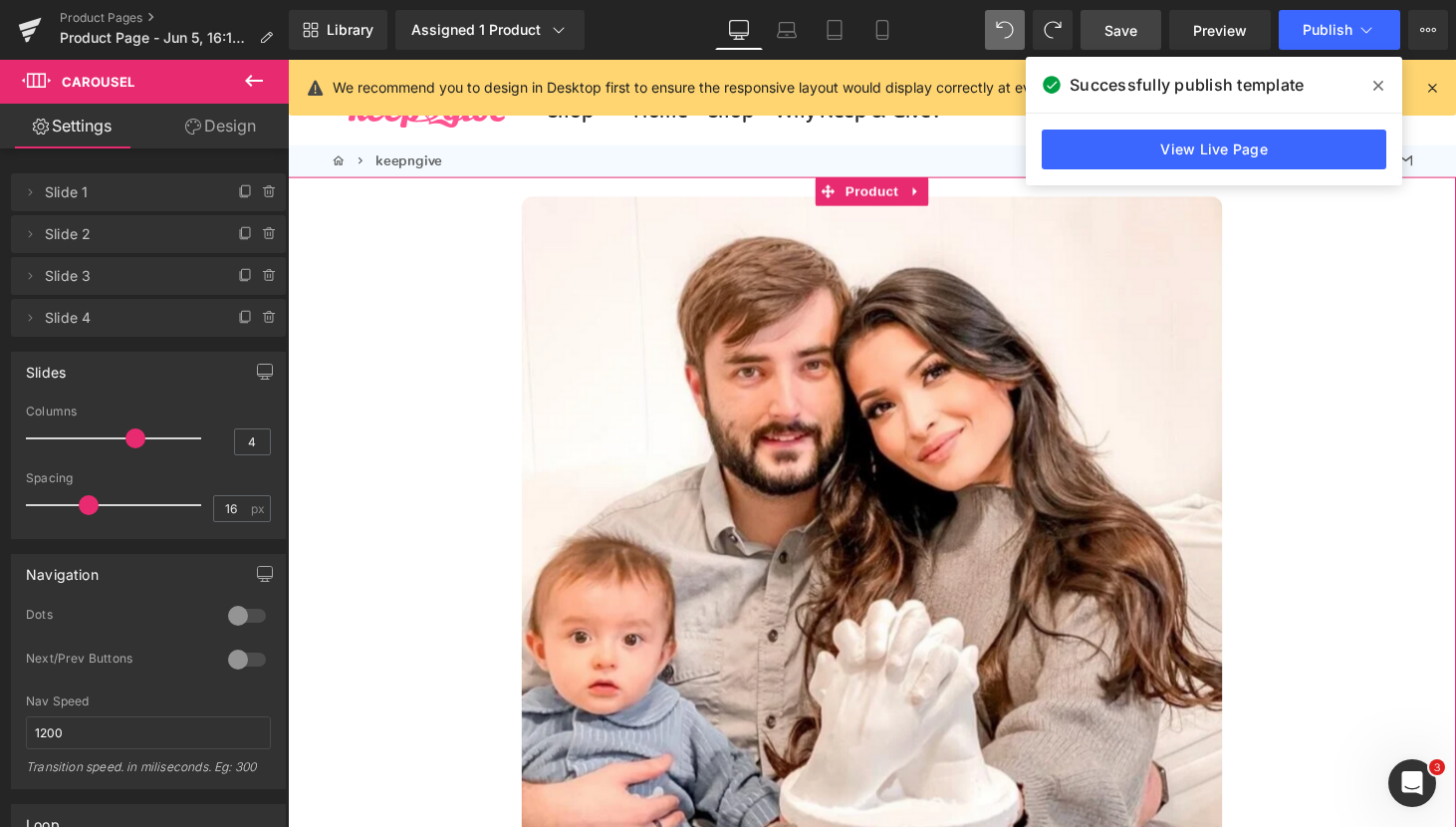 scroll, scrollTop: 21, scrollLeft: 0, axis: vertical 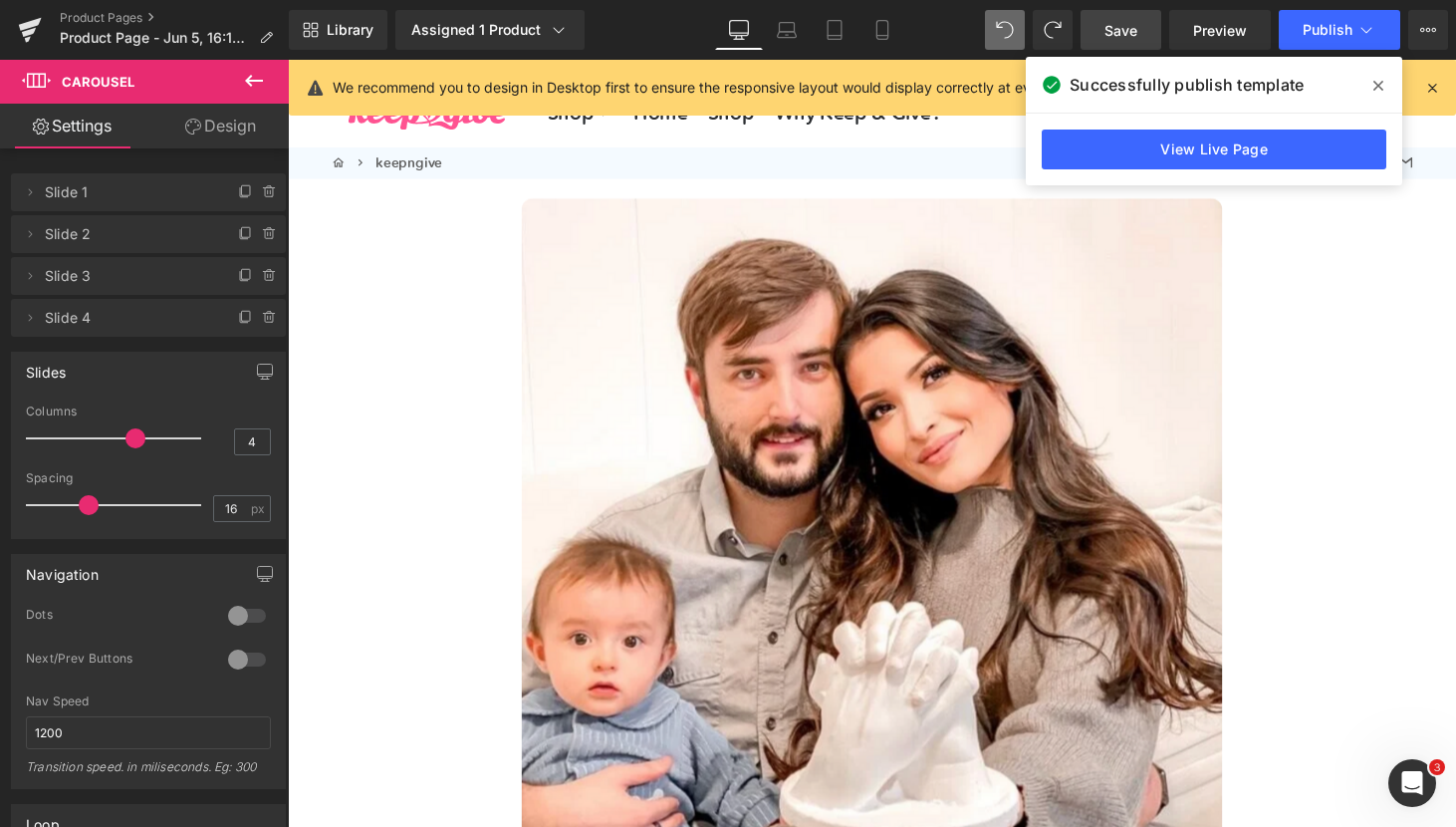 click at bounding box center [1378, 86] 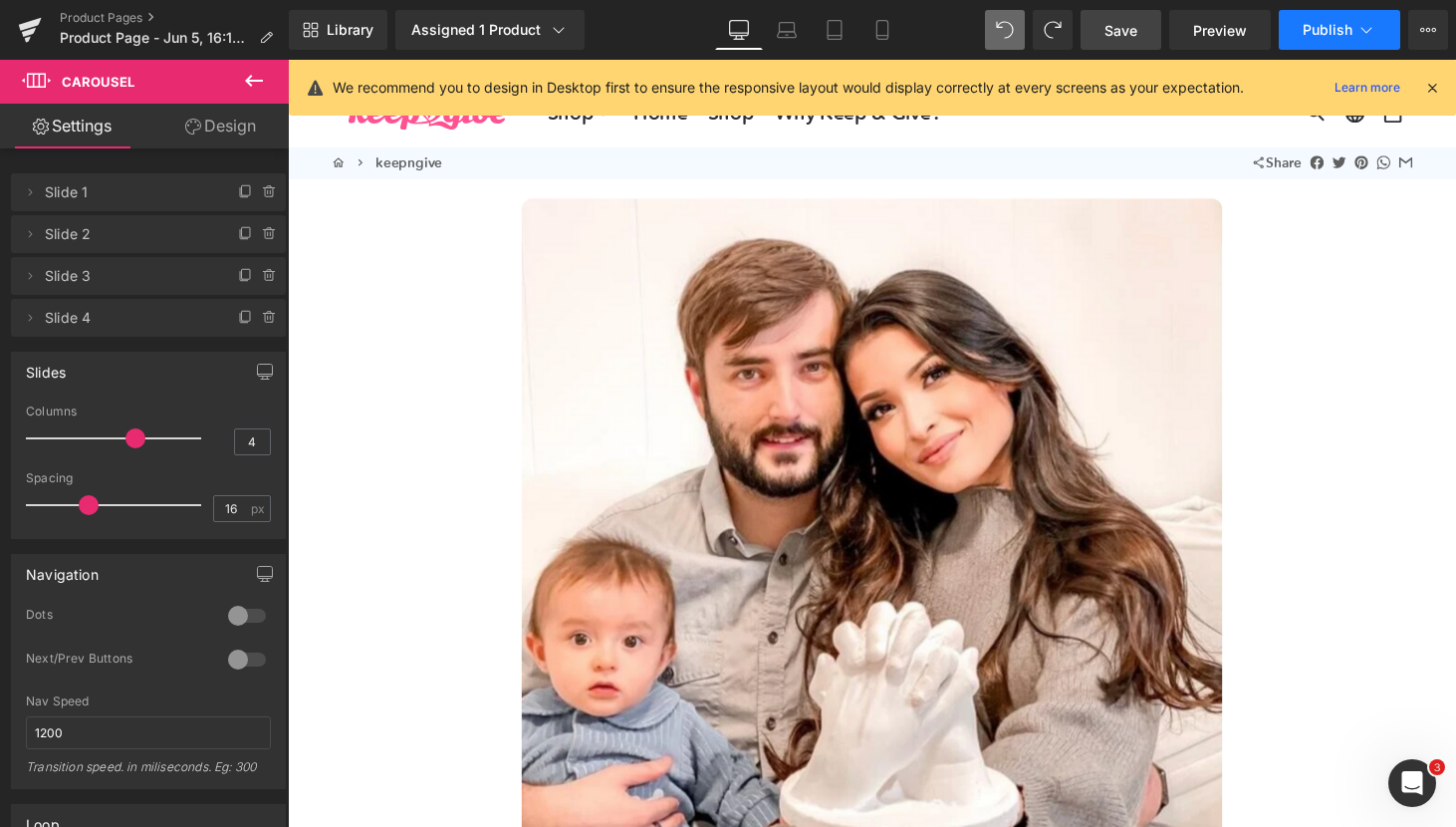 click 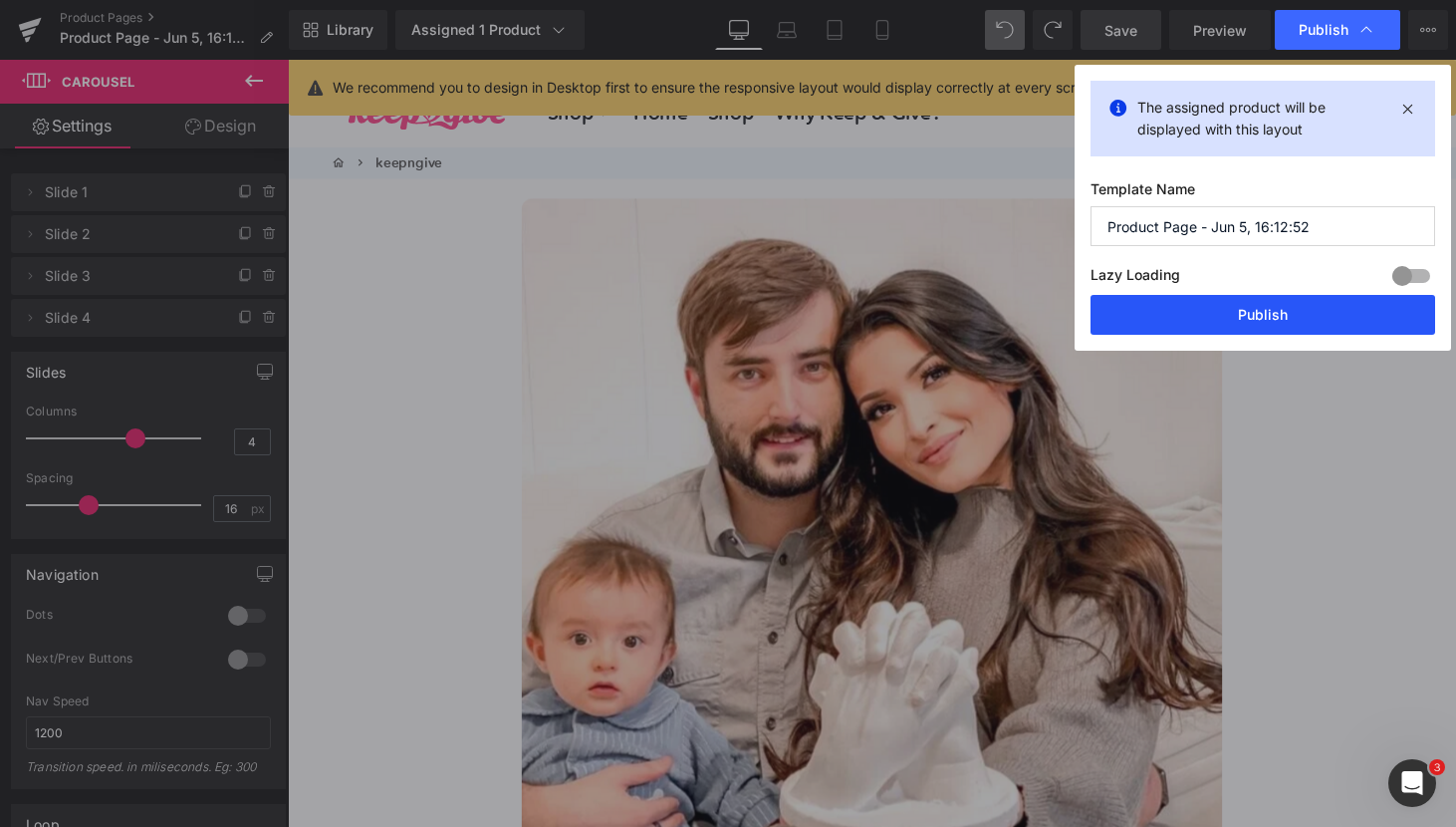 click on "Publish" at bounding box center [1263, 315] 